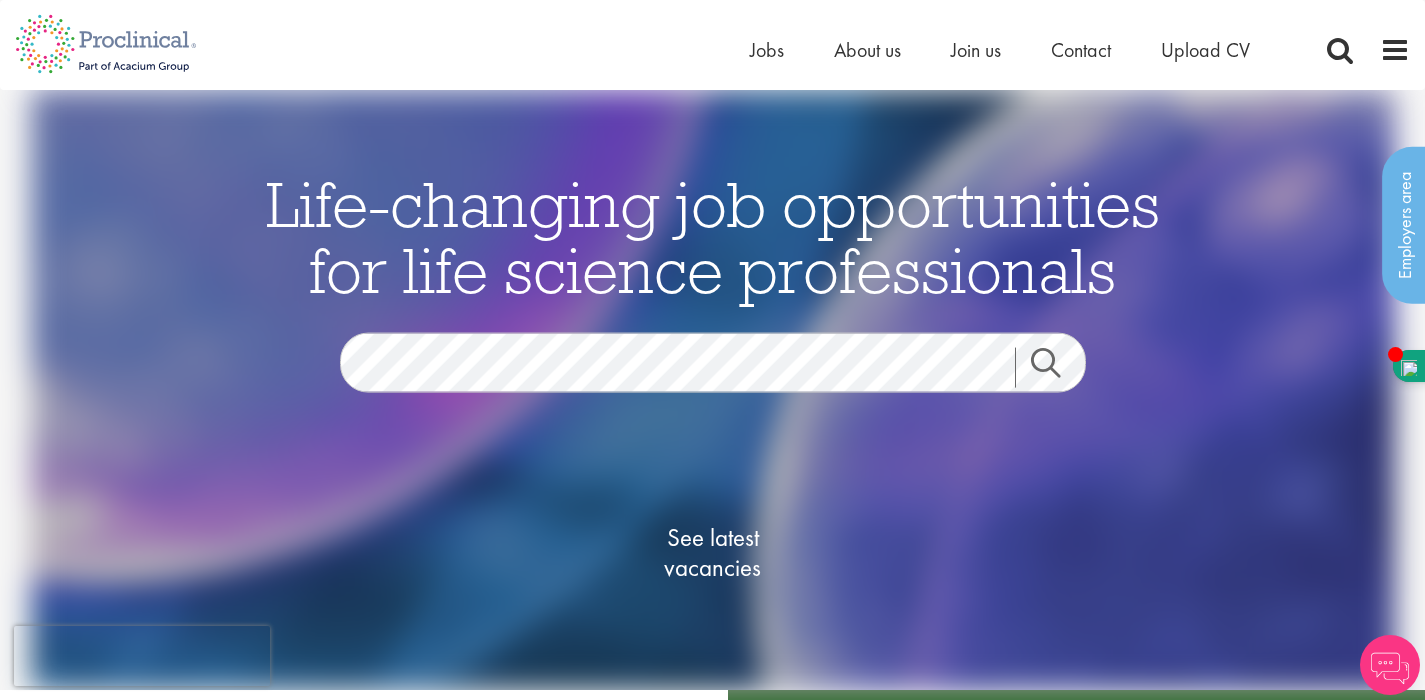 scroll, scrollTop: 0, scrollLeft: 0, axis: both 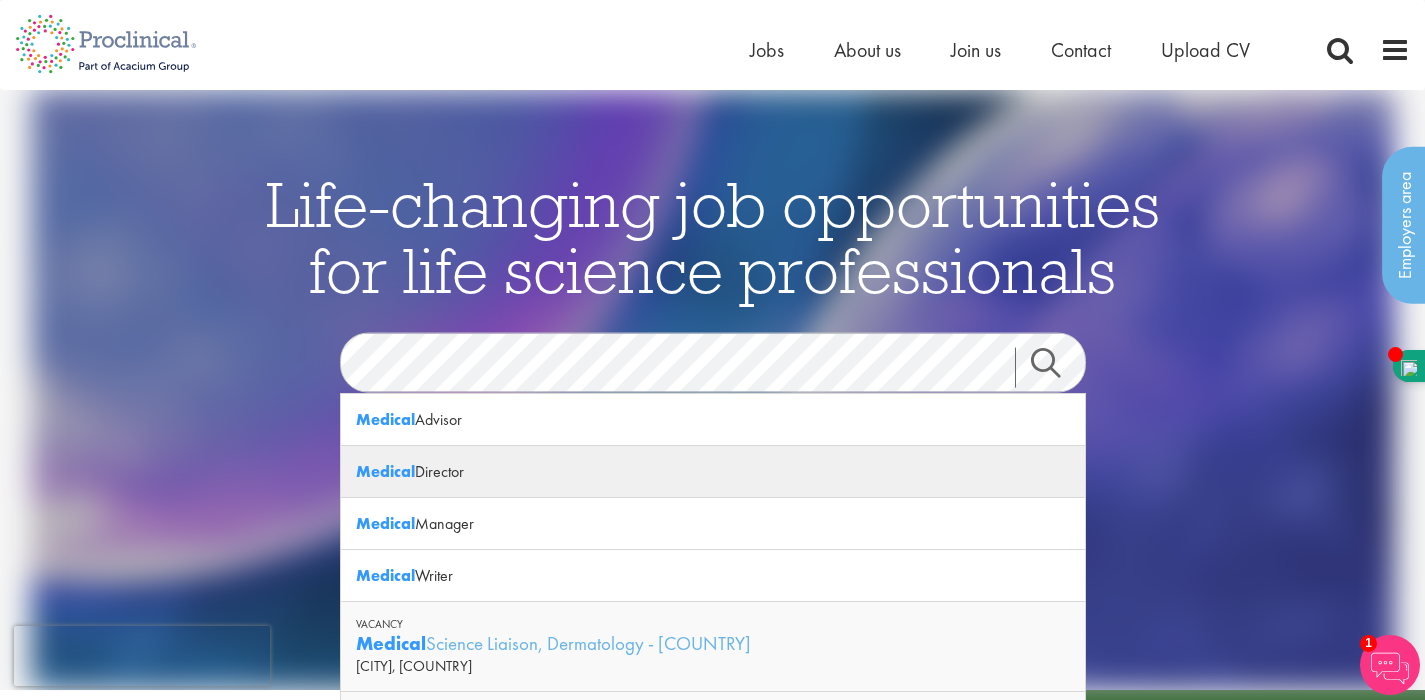 click on "Medical  Director" at bounding box center [713, 472] 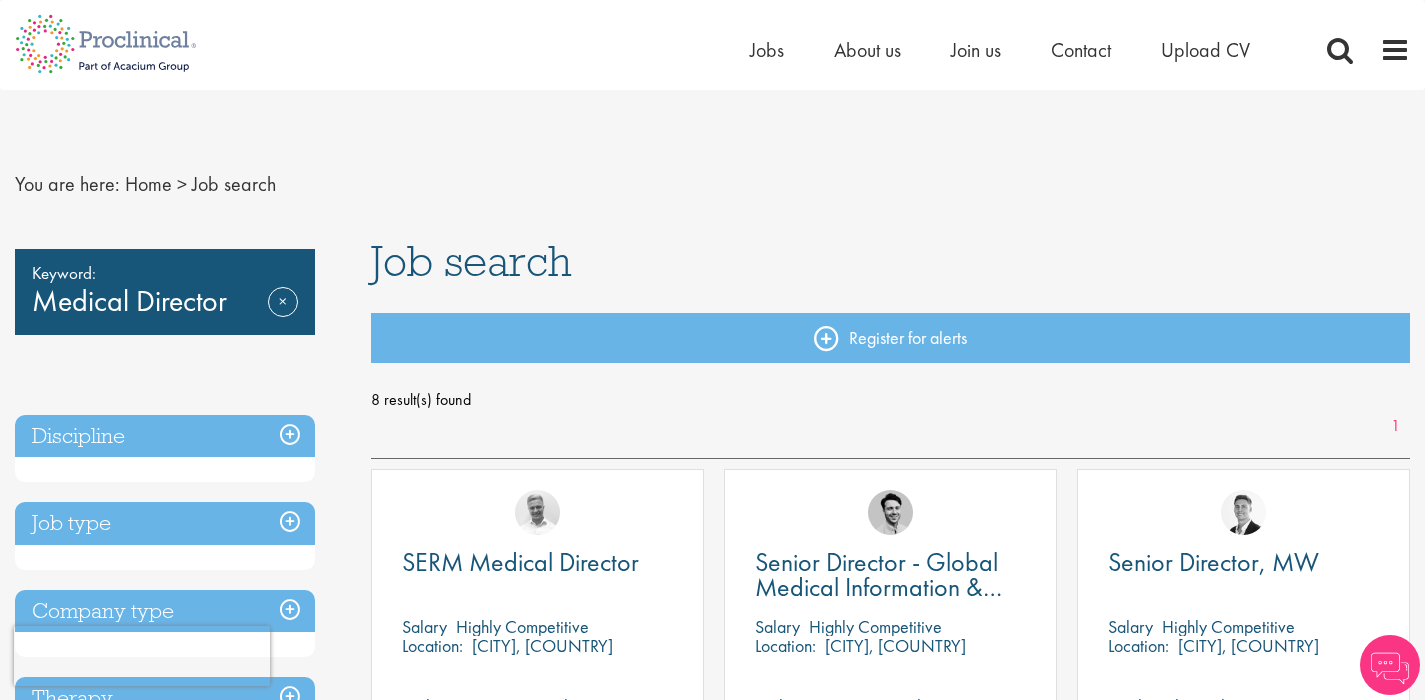 scroll, scrollTop: 0, scrollLeft: 0, axis: both 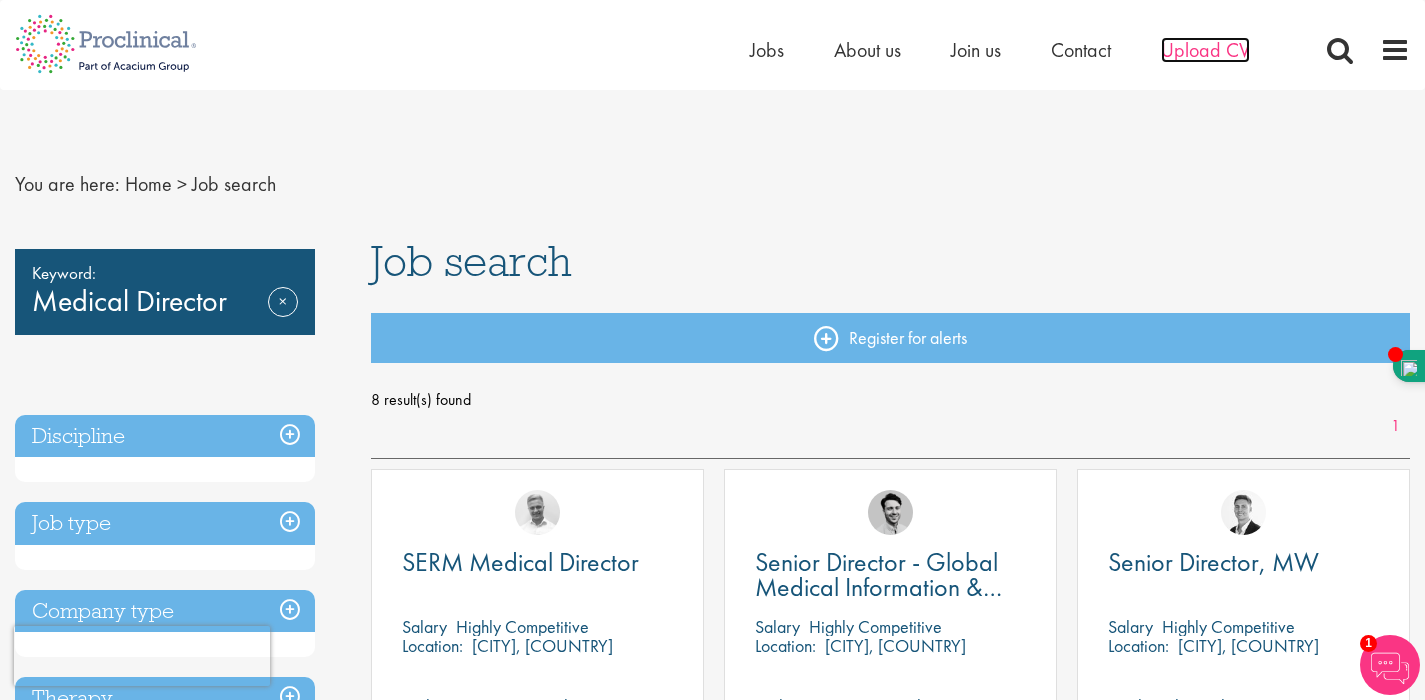 click on "Upload CV" at bounding box center (1205, 50) 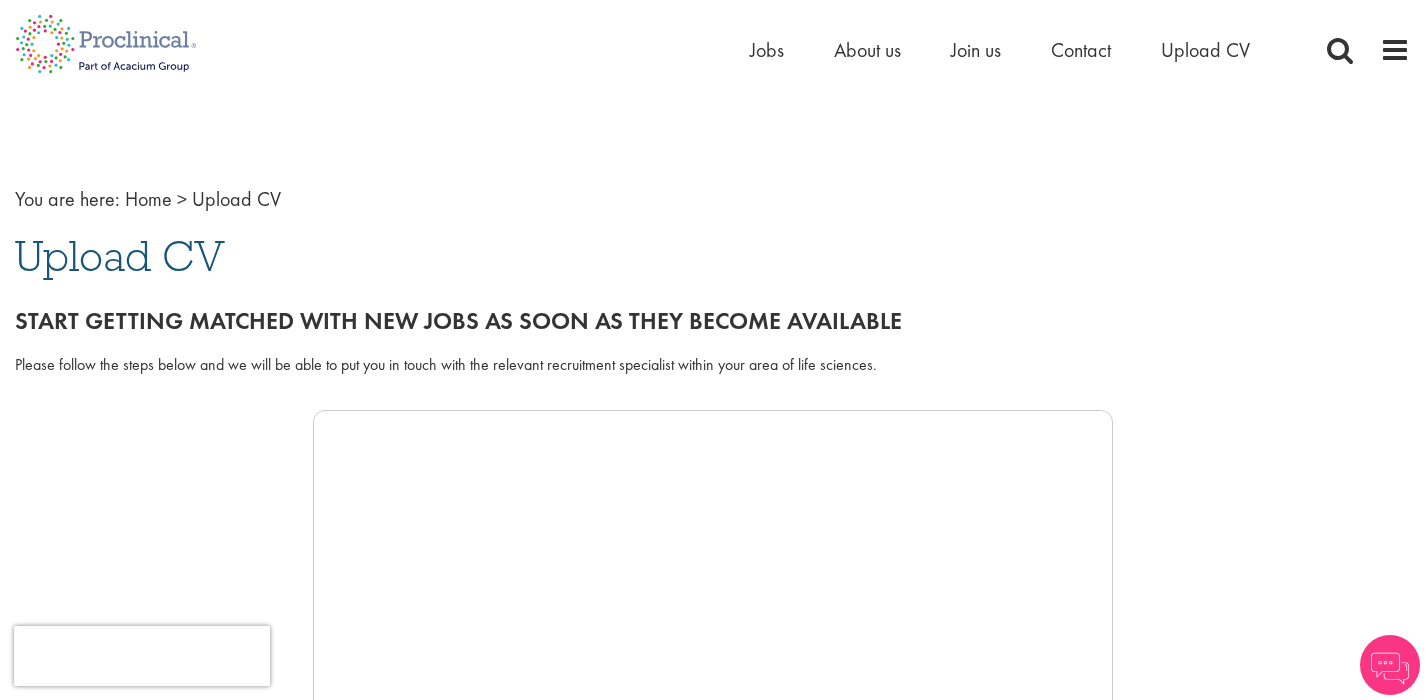 scroll, scrollTop: 0, scrollLeft: 0, axis: both 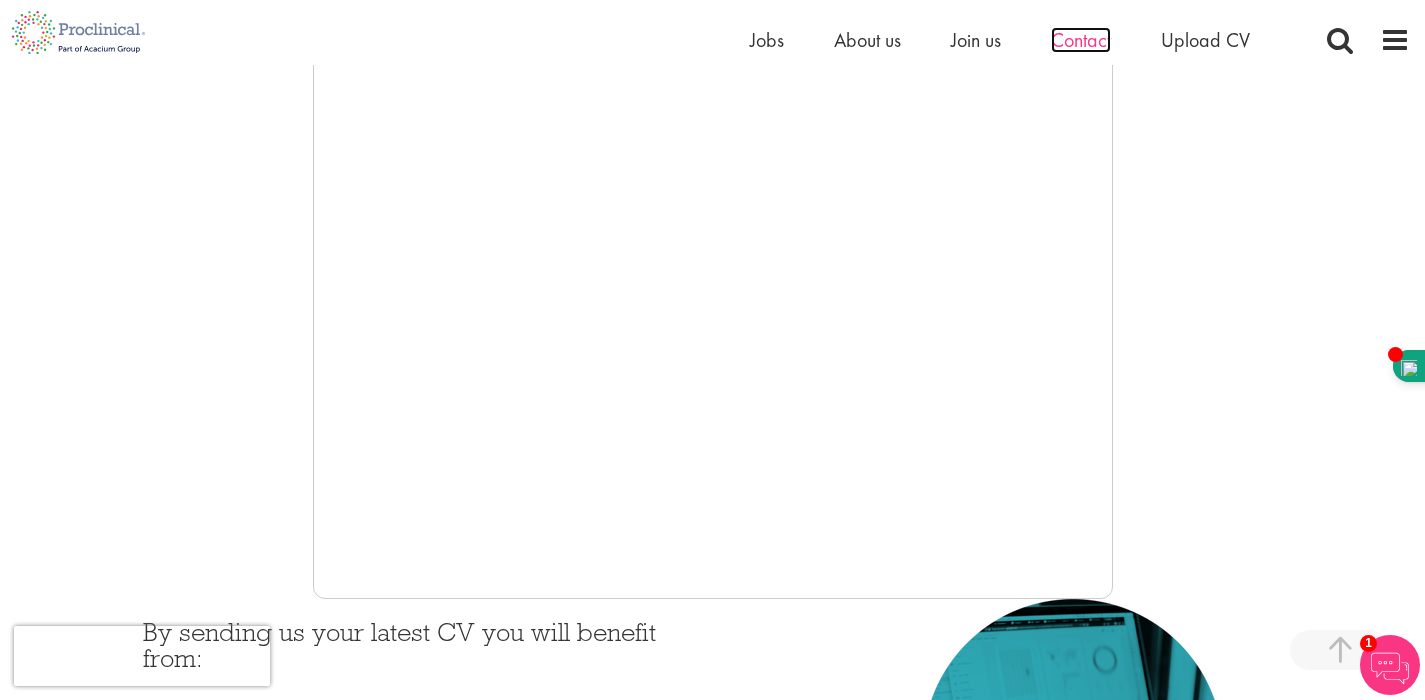 click on "Contact" at bounding box center (1081, 40) 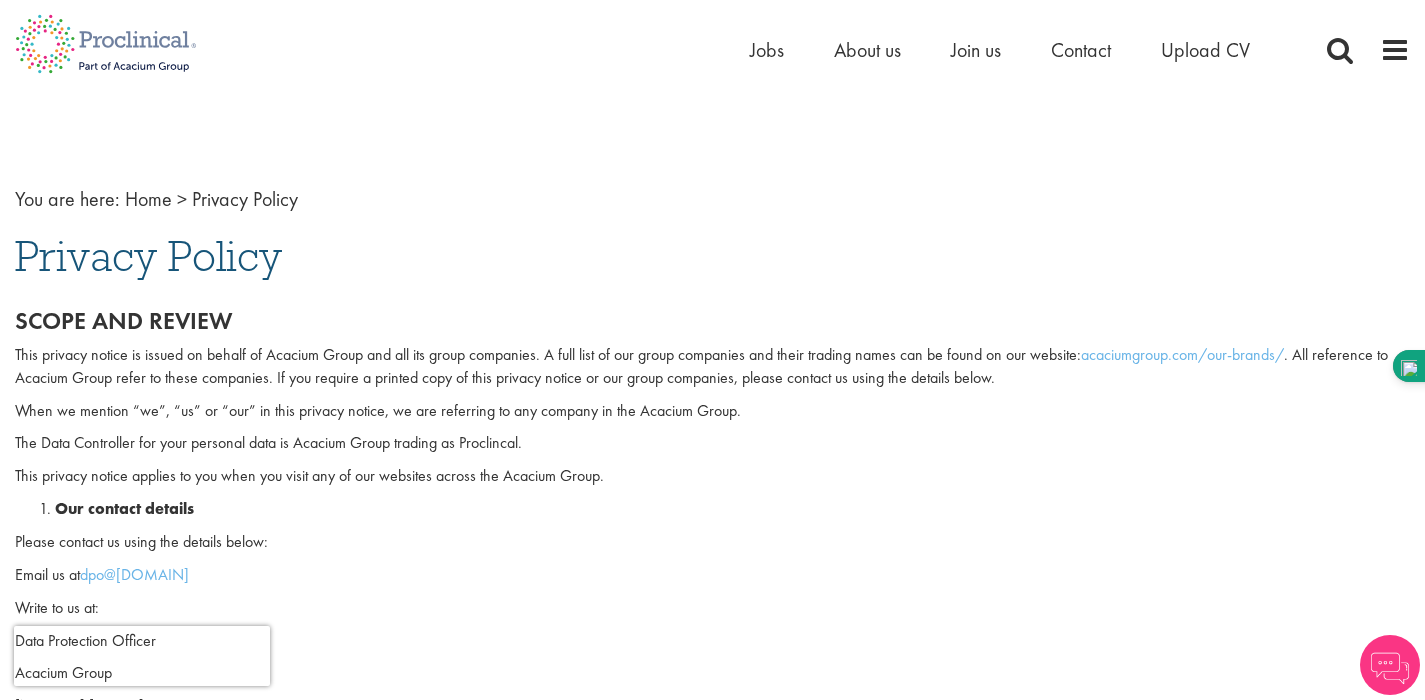 scroll, scrollTop: 1, scrollLeft: 0, axis: vertical 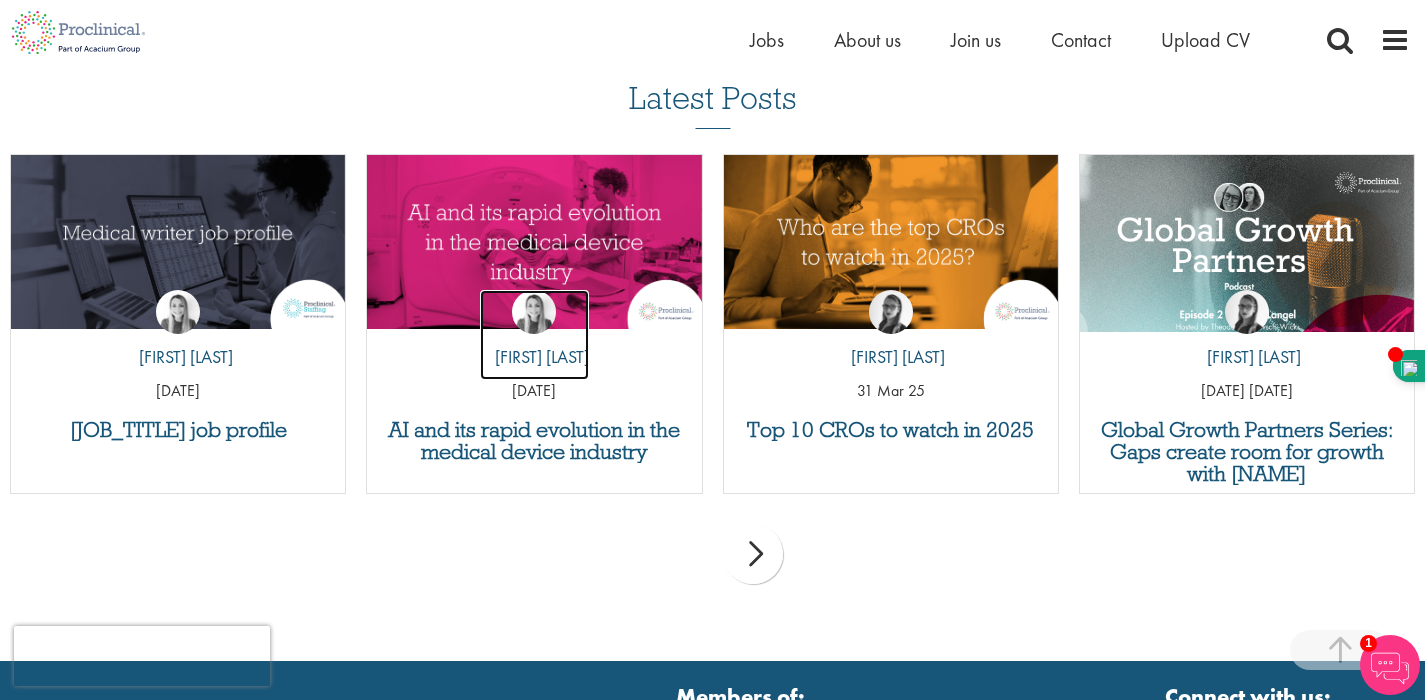 click at bounding box center (534, 312) 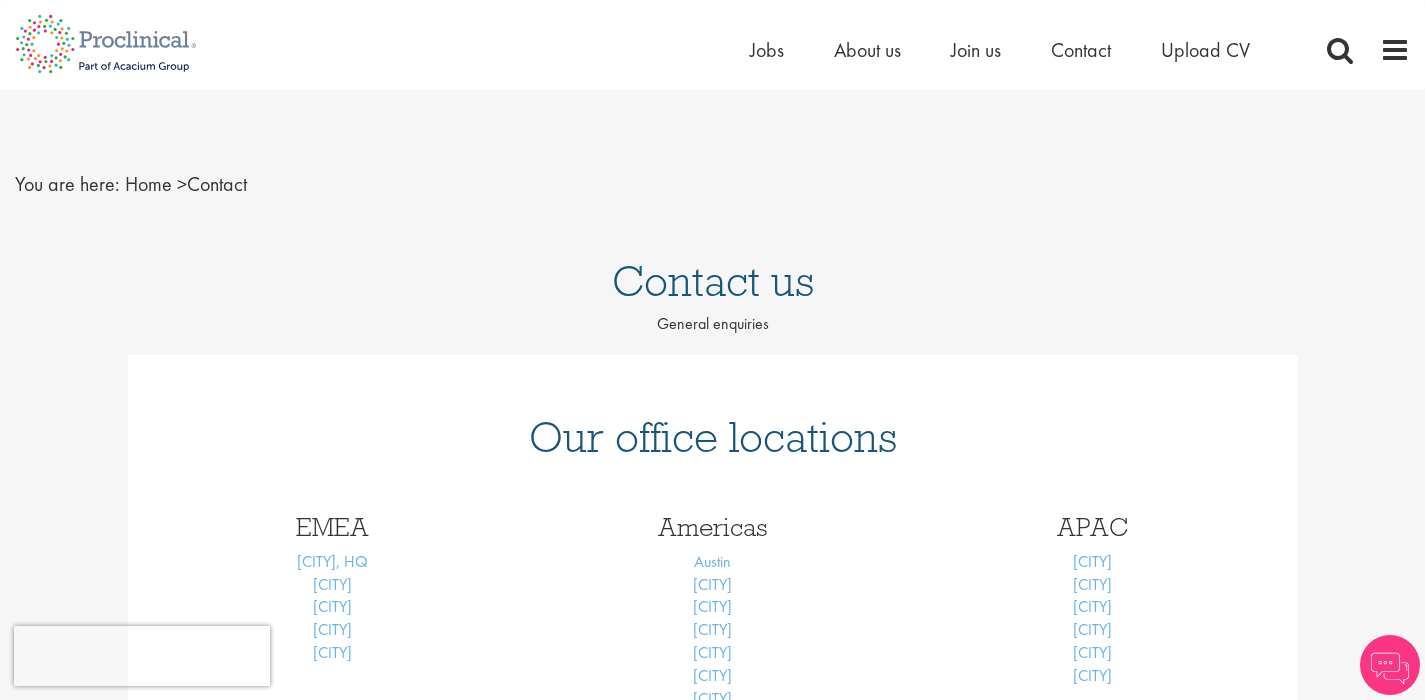 scroll, scrollTop: 0, scrollLeft: 0, axis: both 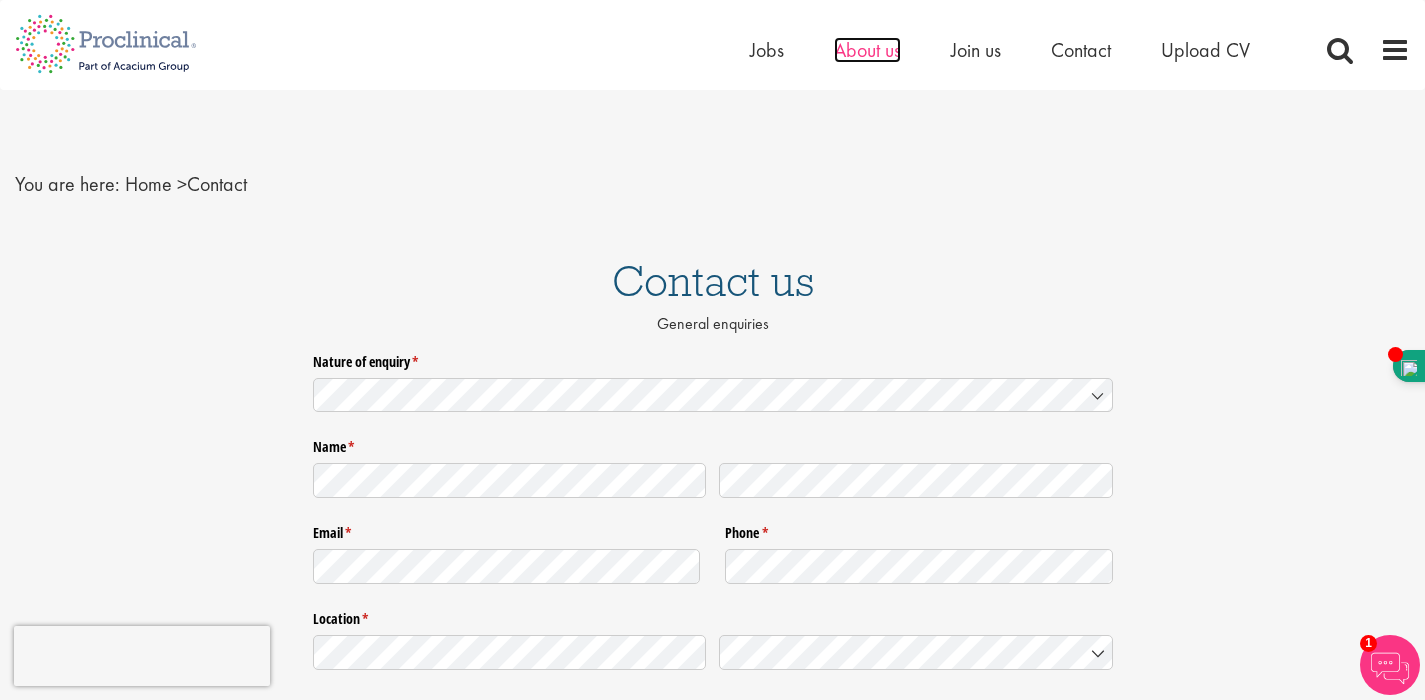 click on "About us" at bounding box center [867, 50] 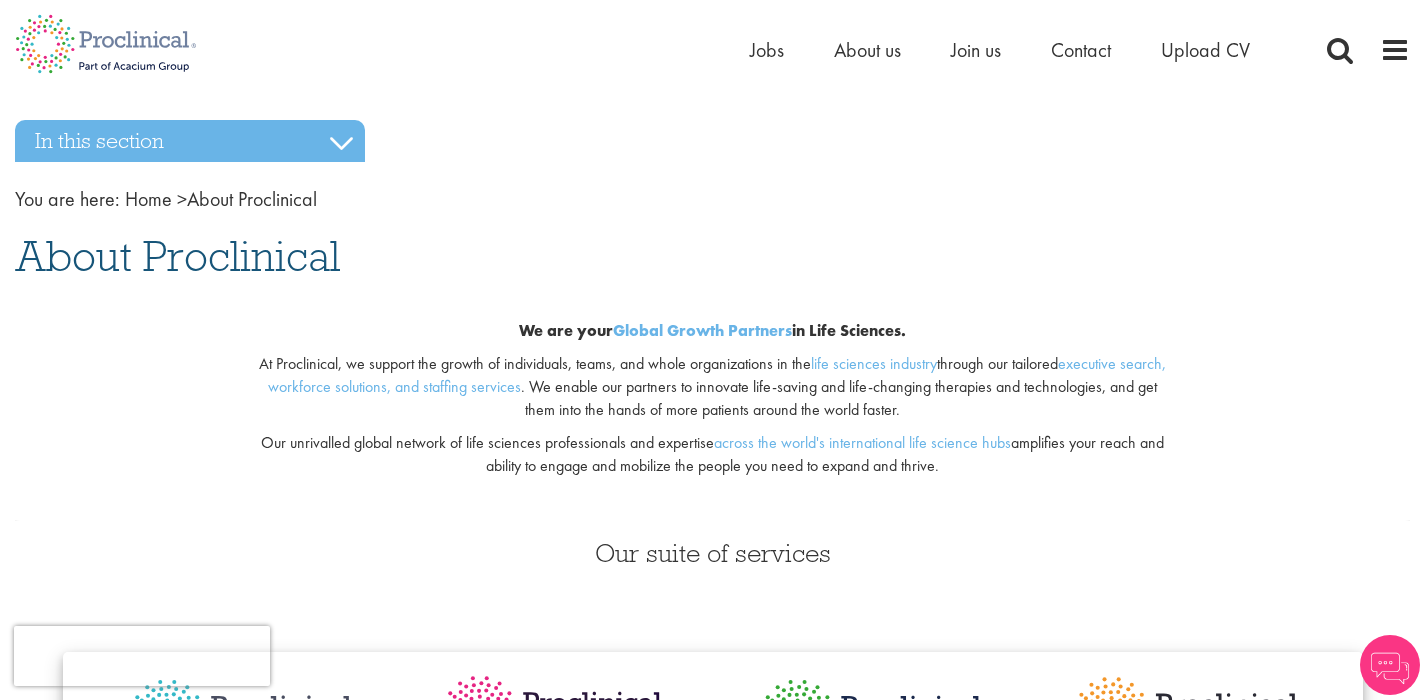scroll, scrollTop: 0, scrollLeft: 0, axis: both 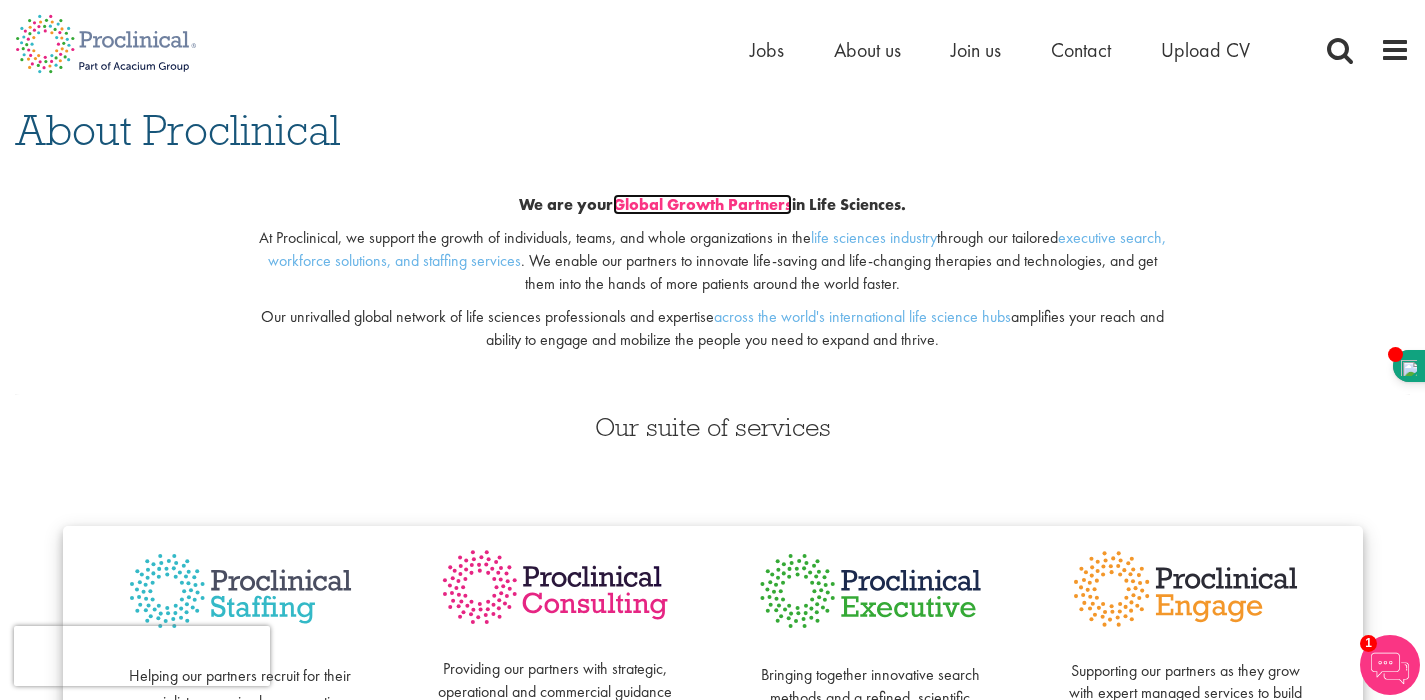click on "Global Growth Partners" at bounding box center (702, 204) 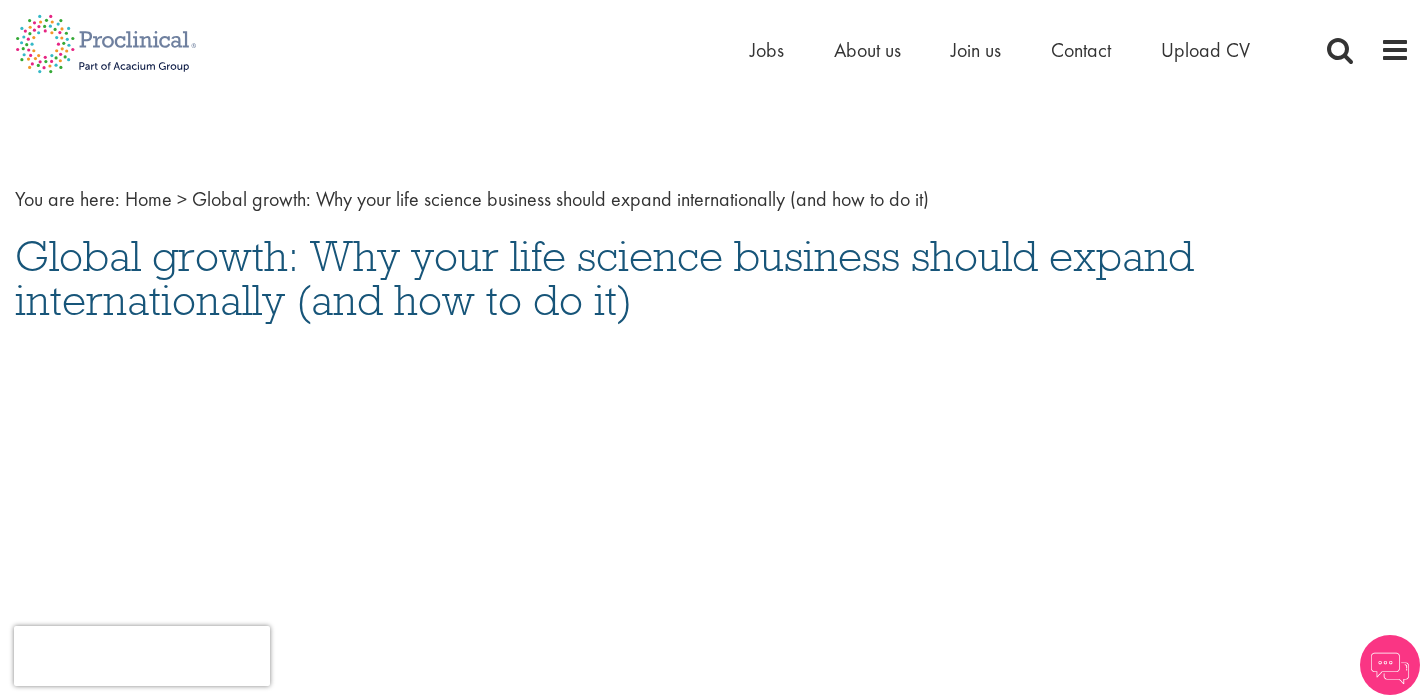 scroll, scrollTop: 0, scrollLeft: 0, axis: both 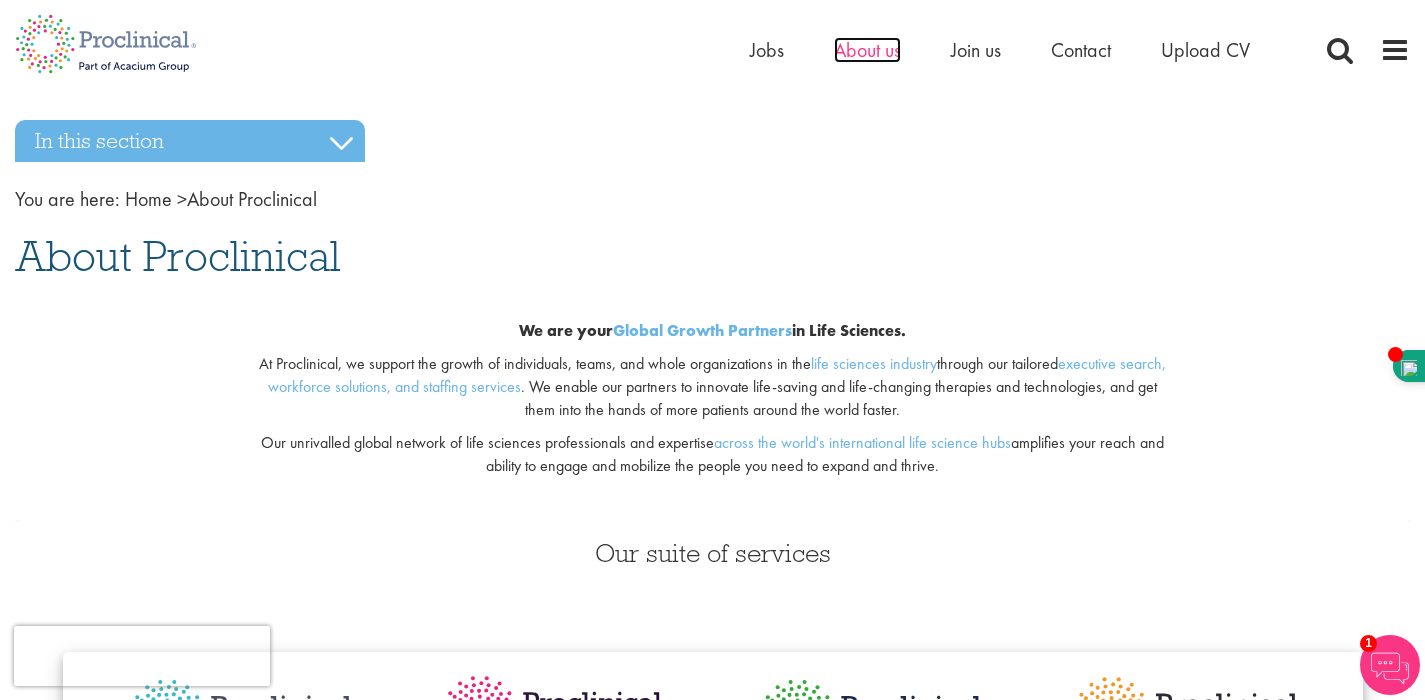 click on "About us" at bounding box center (867, 50) 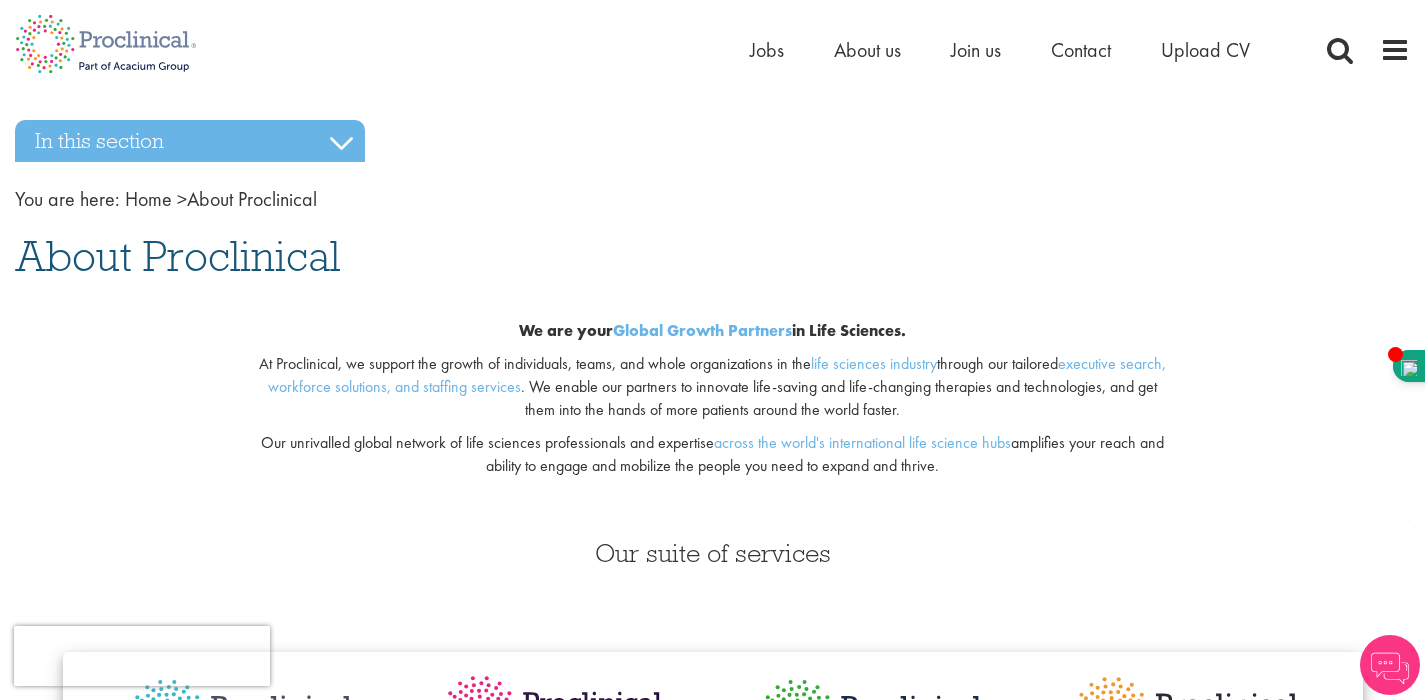 scroll, scrollTop: 0, scrollLeft: 0, axis: both 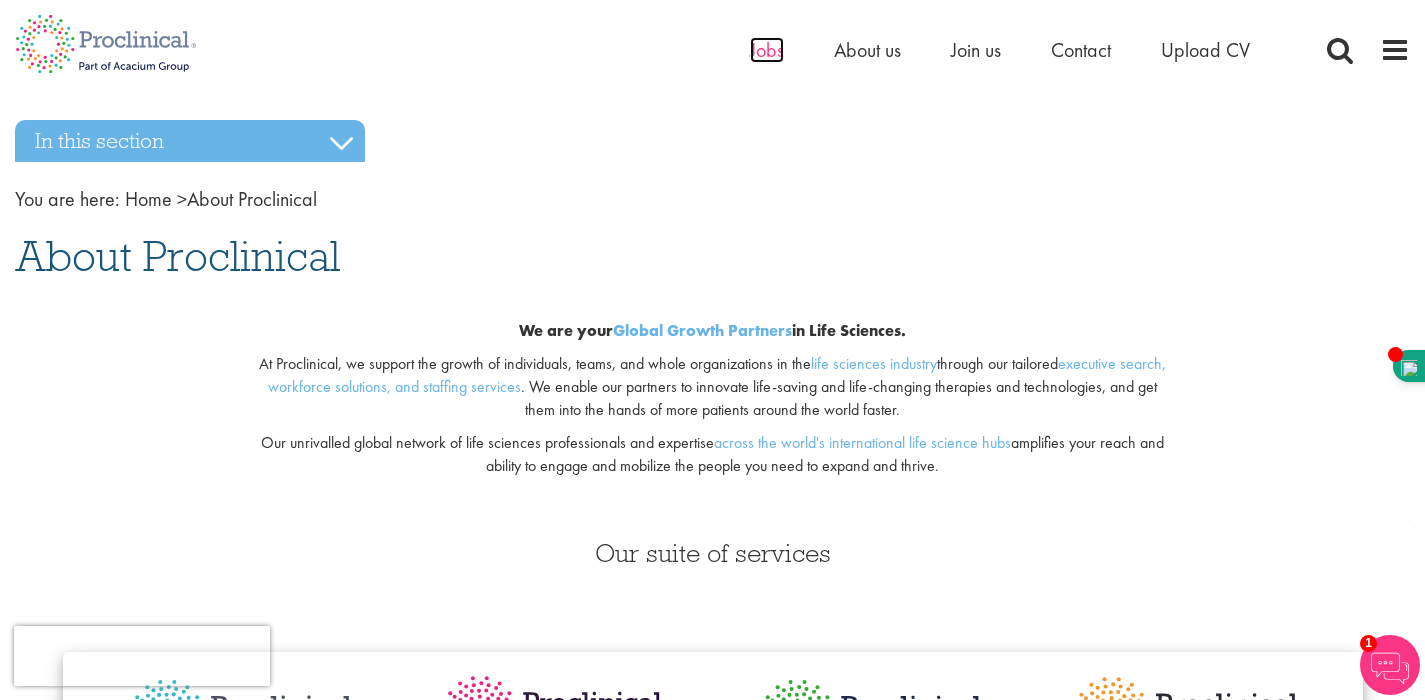 click on "Jobs" at bounding box center [767, 50] 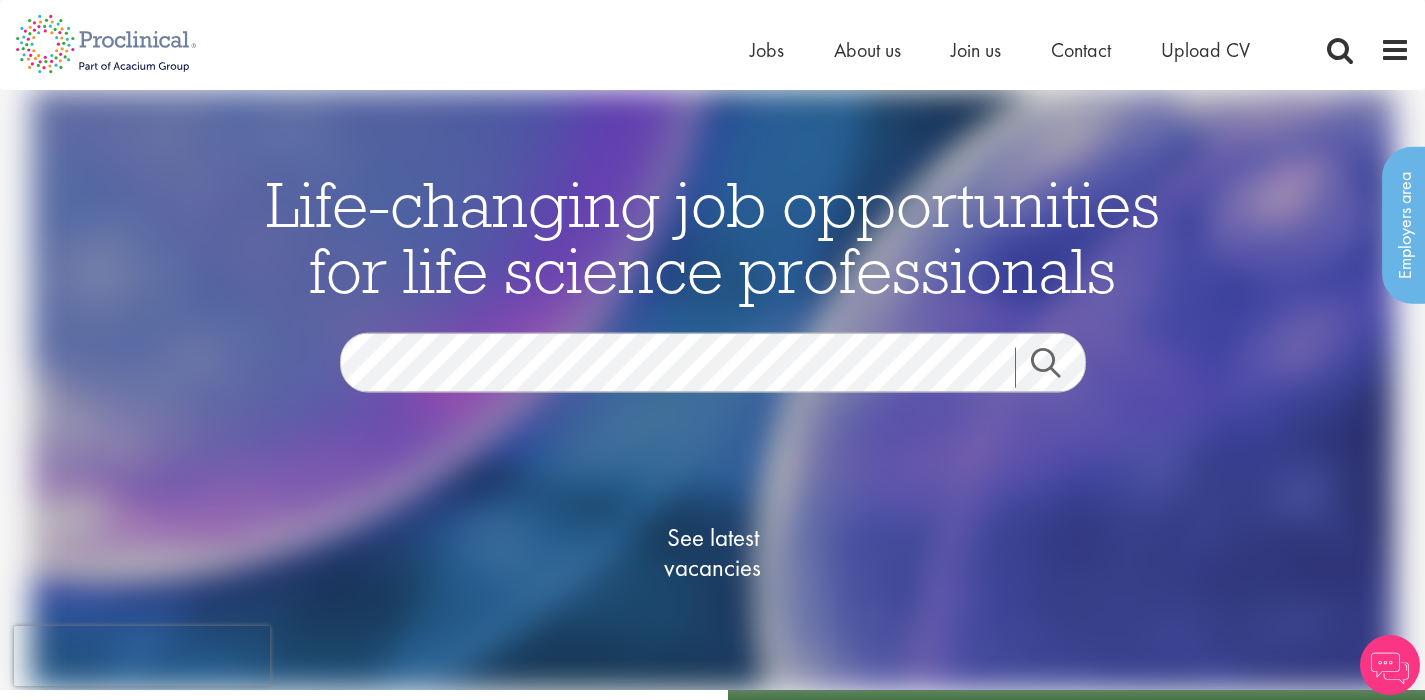 scroll, scrollTop: 0, scrollLeft: 0, axis: both 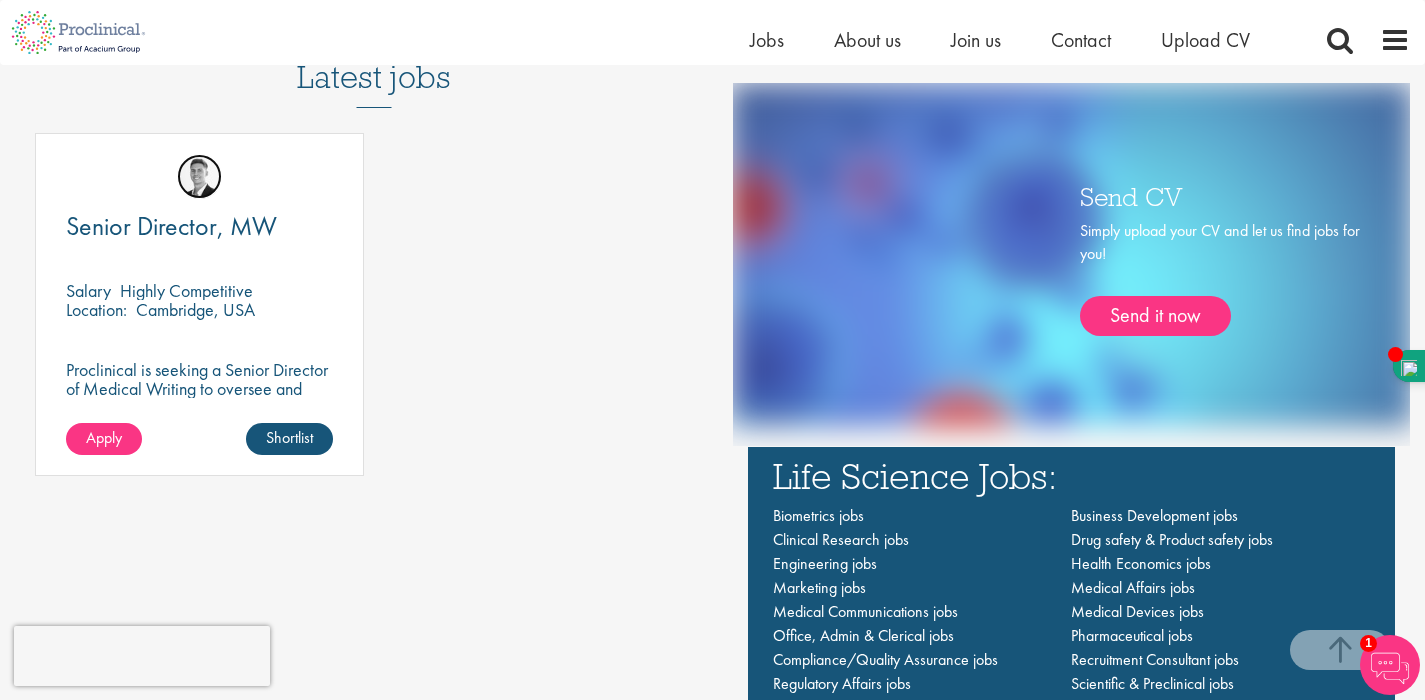 click at bounding box center (199, 176) 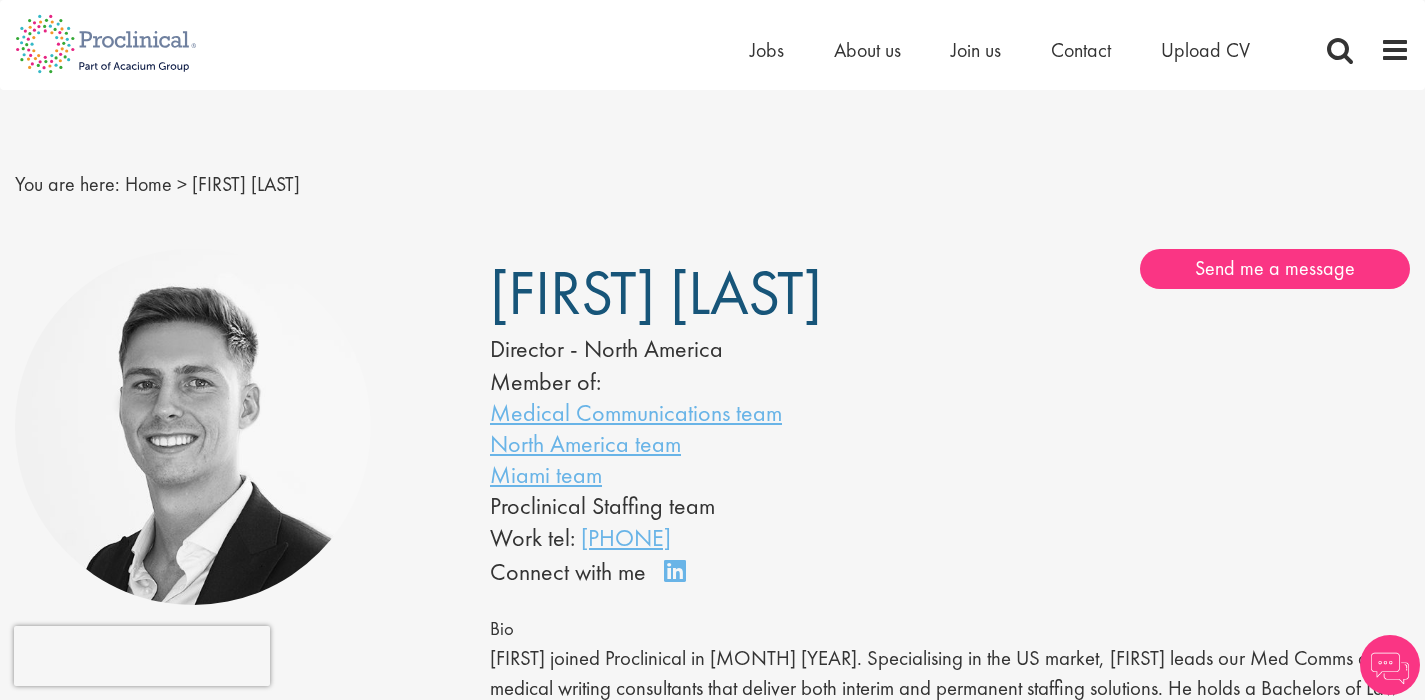 scroll, scrollTop: 0, scrollLeft: 0, axis: both 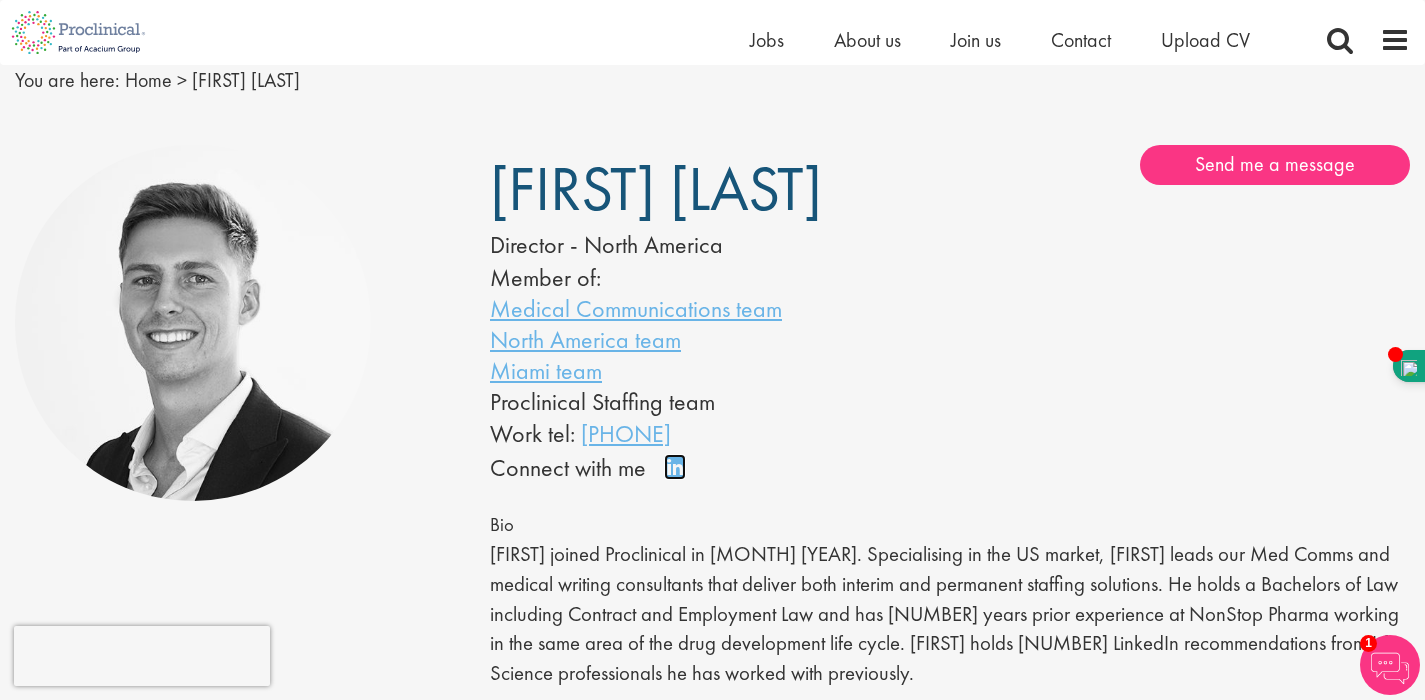 click on "Connect on  LinkedIn" at bounding box center [681, 476] 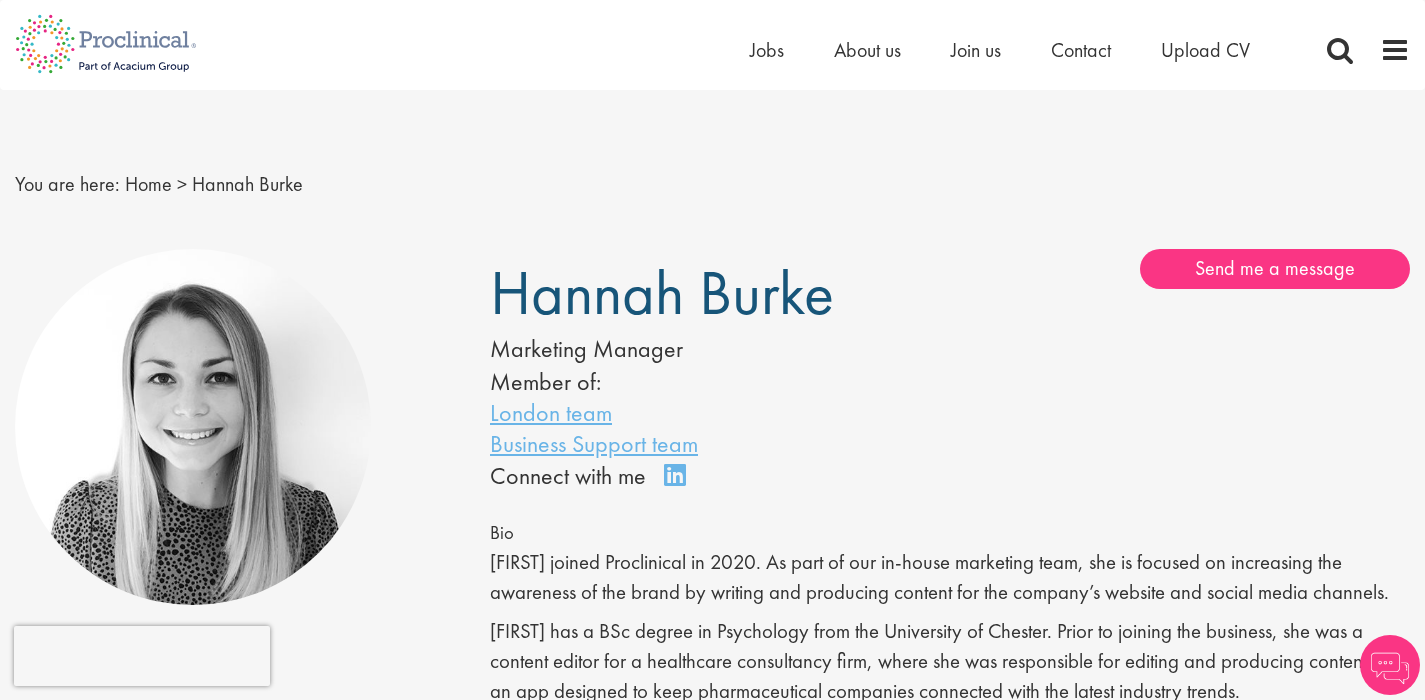 scroll, scrollTop: 0, scrollLeft: 0, axis: both 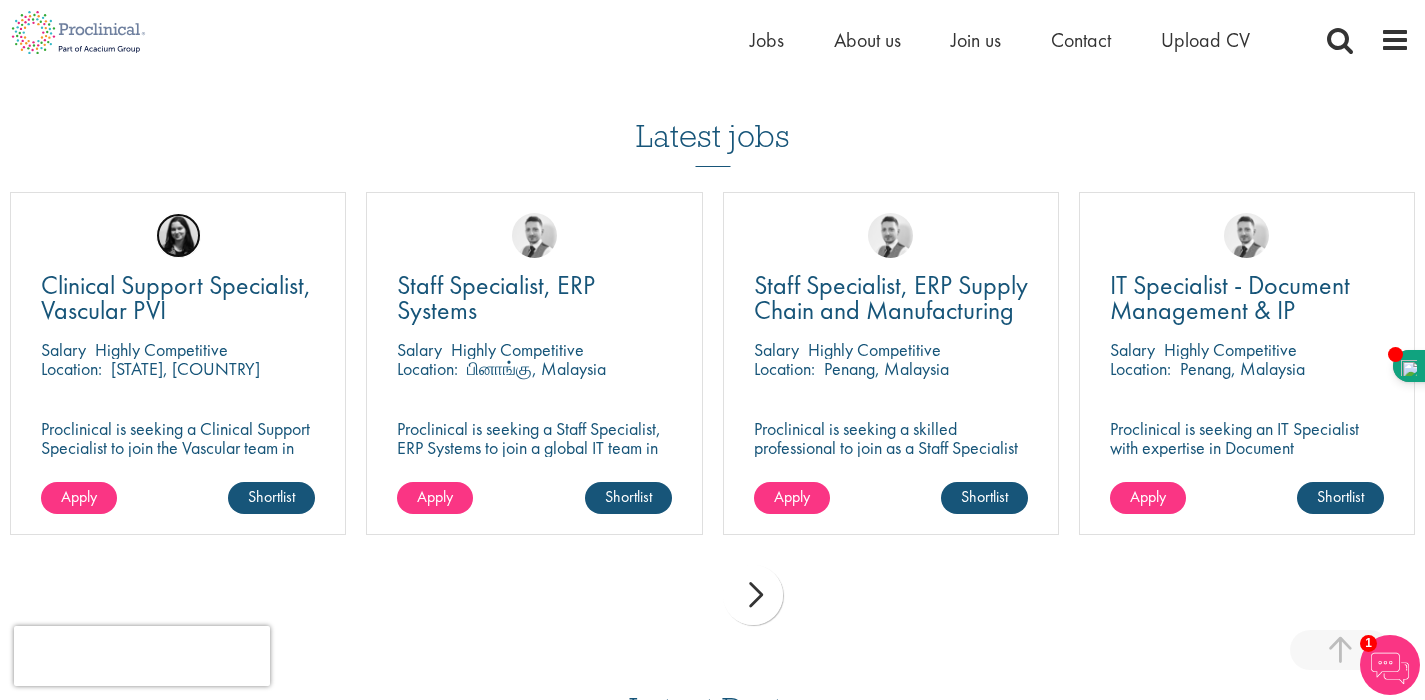 drag, startPoint x: 175, startPoint y: 278, endPoint x: 375, endPoint y: 249, distance: 202.09157 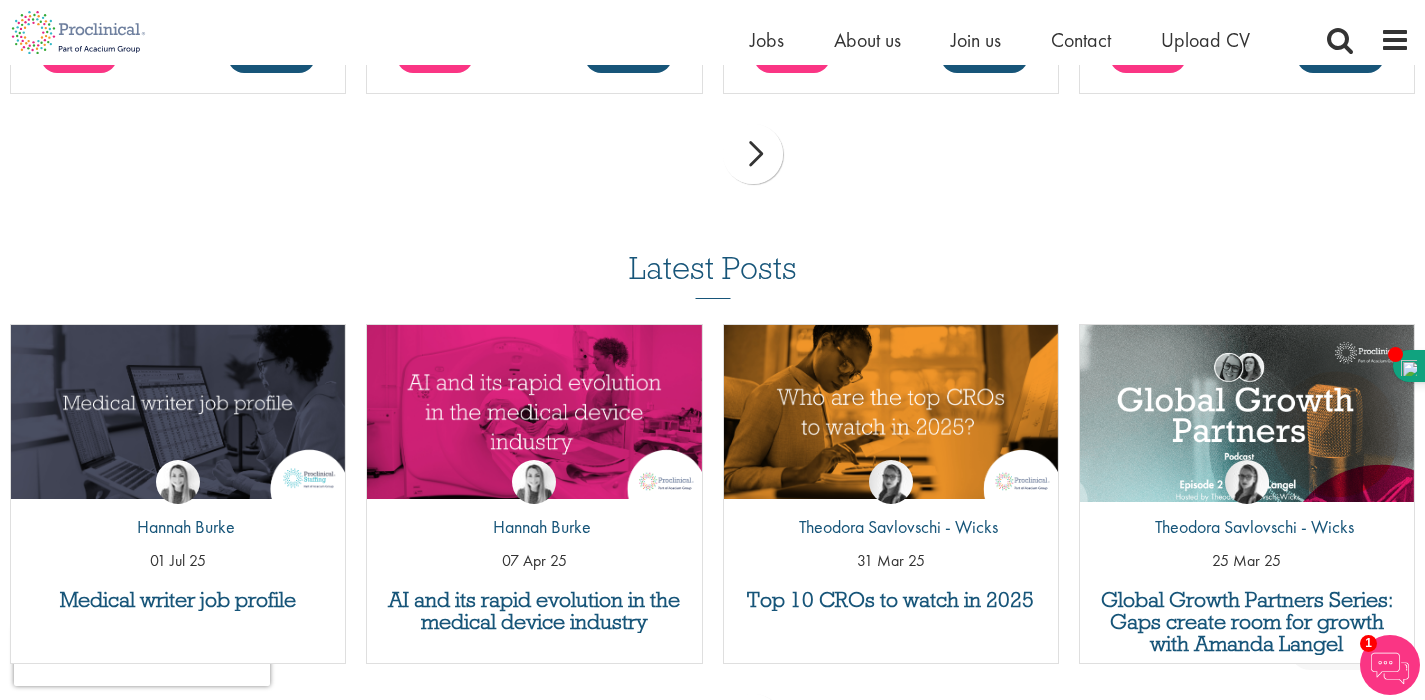 scroll, scrollTop: 6223, scrollLeft: 0, axis: vertical 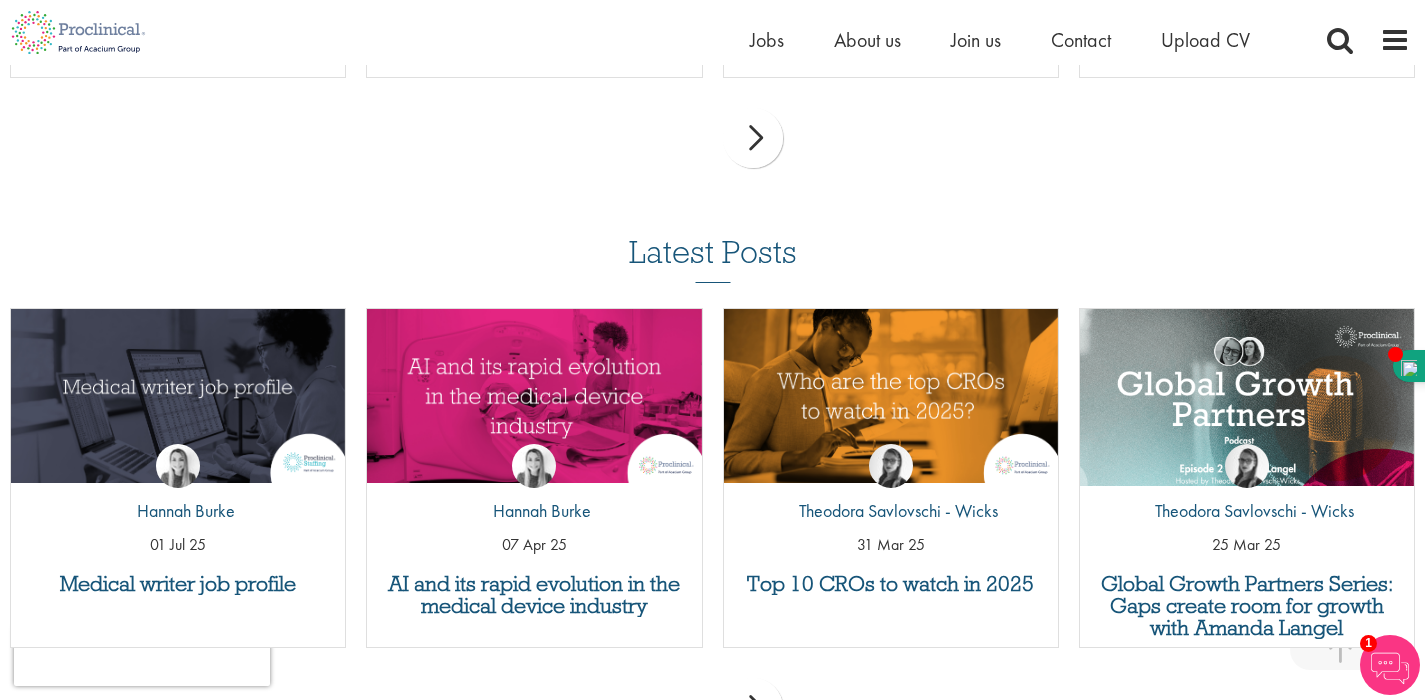 click on "next" at bounding box center (753, 138) 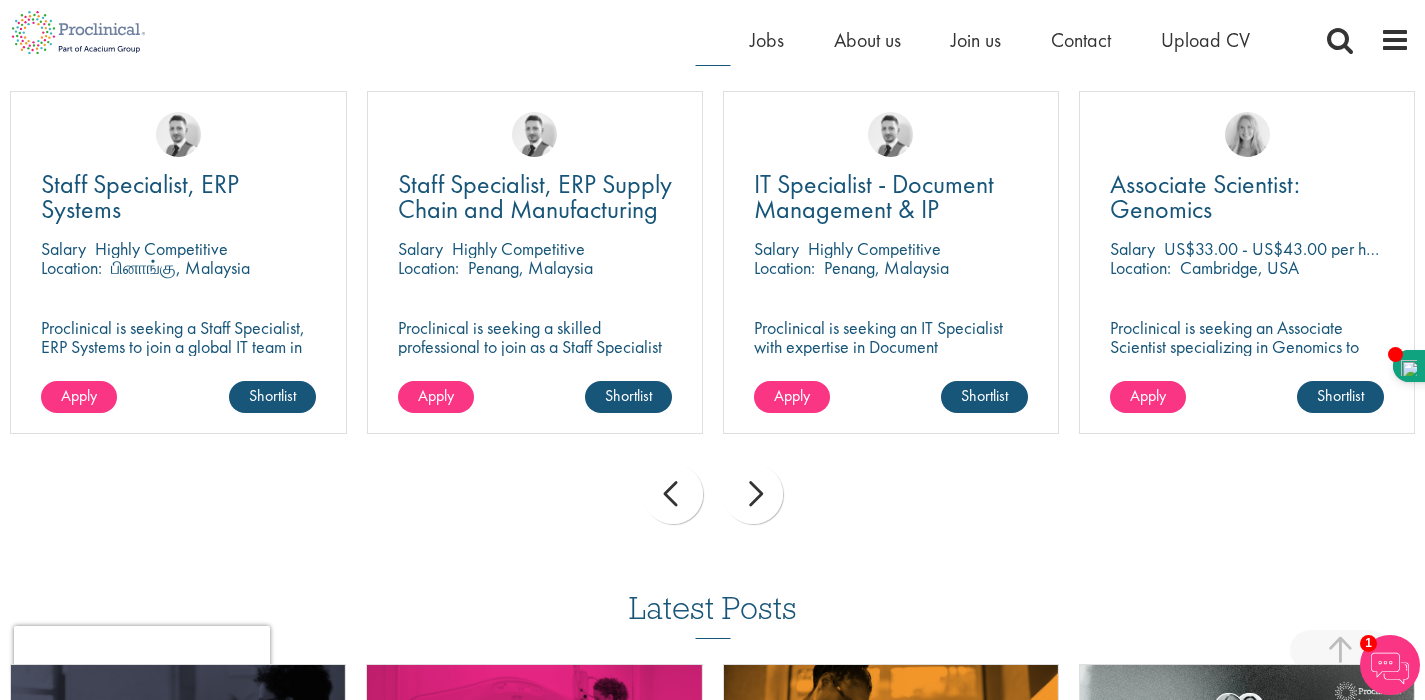 scroll, scrollTop: 5864, scrollLeft: 0, axis: vertical 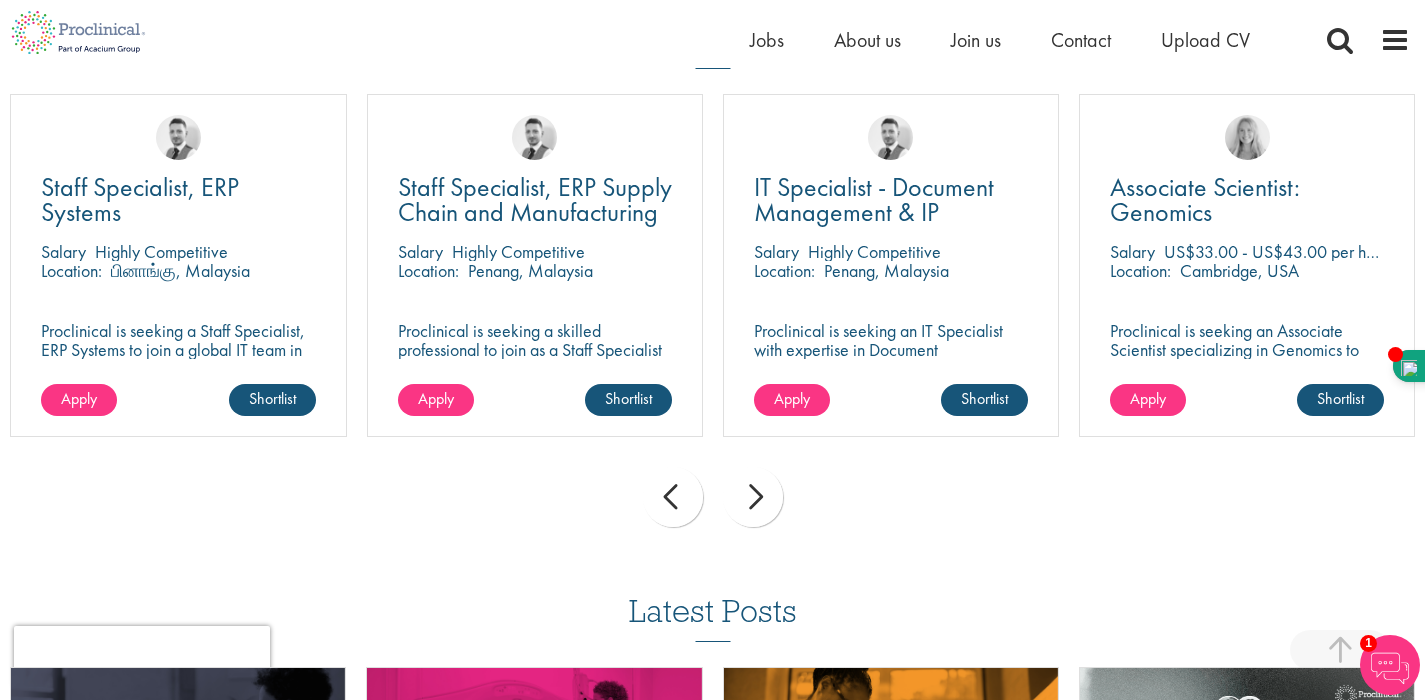 click on "next" at bounding box center [753, 497] 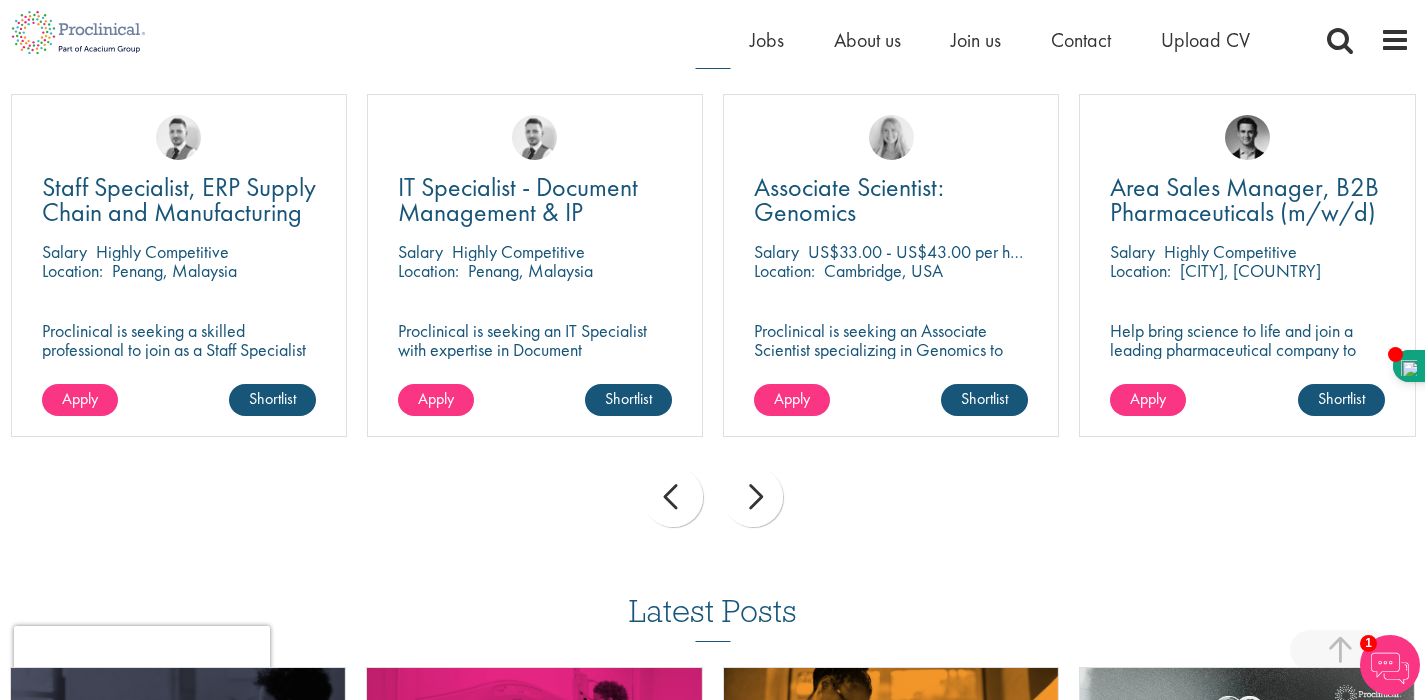 click on "next" at bounding box center [753, 497] 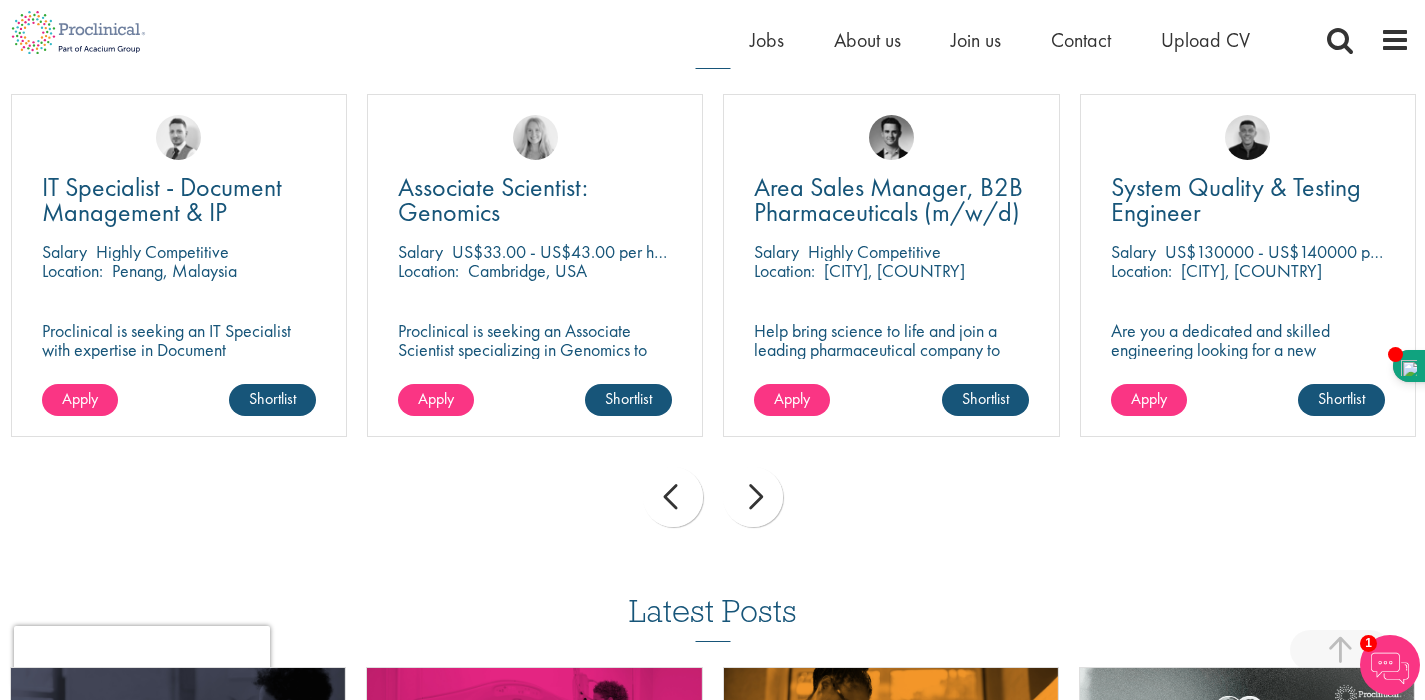 click on "next" at bounding box center (753, 497) 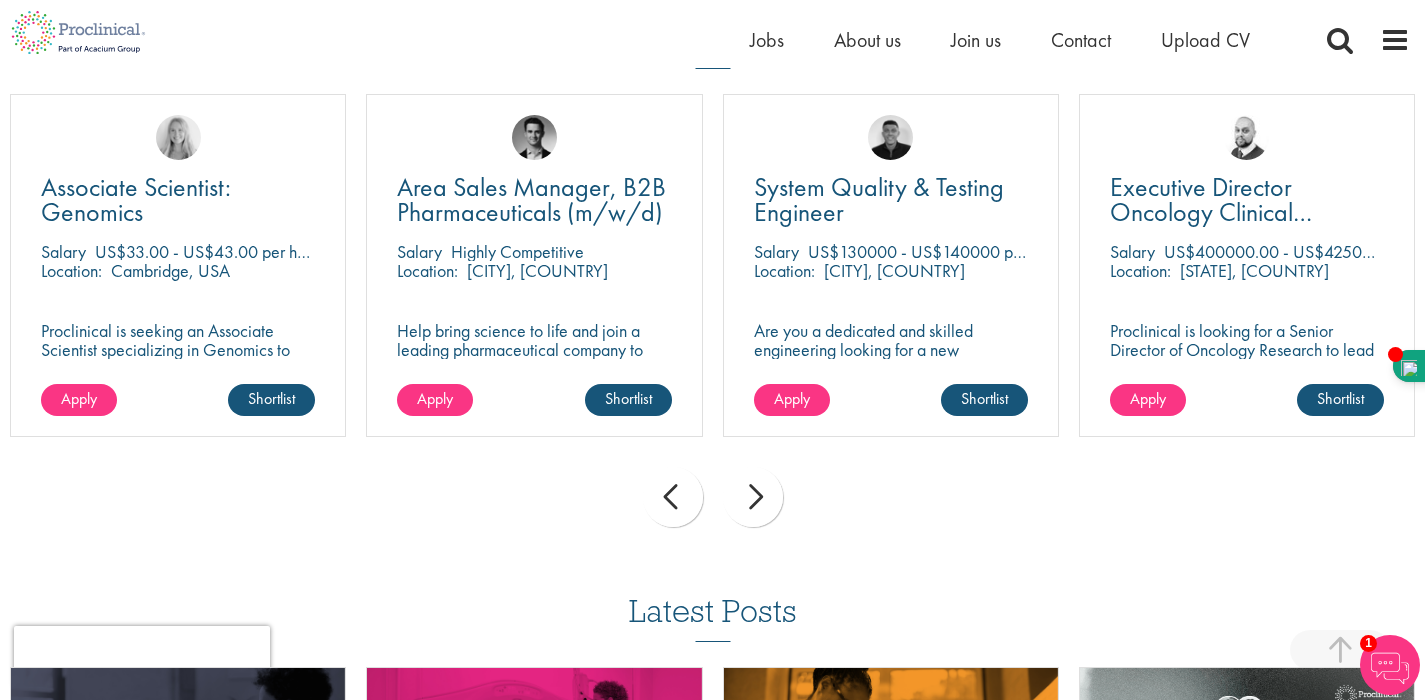 click on "next" at bounding box center (753, 497) 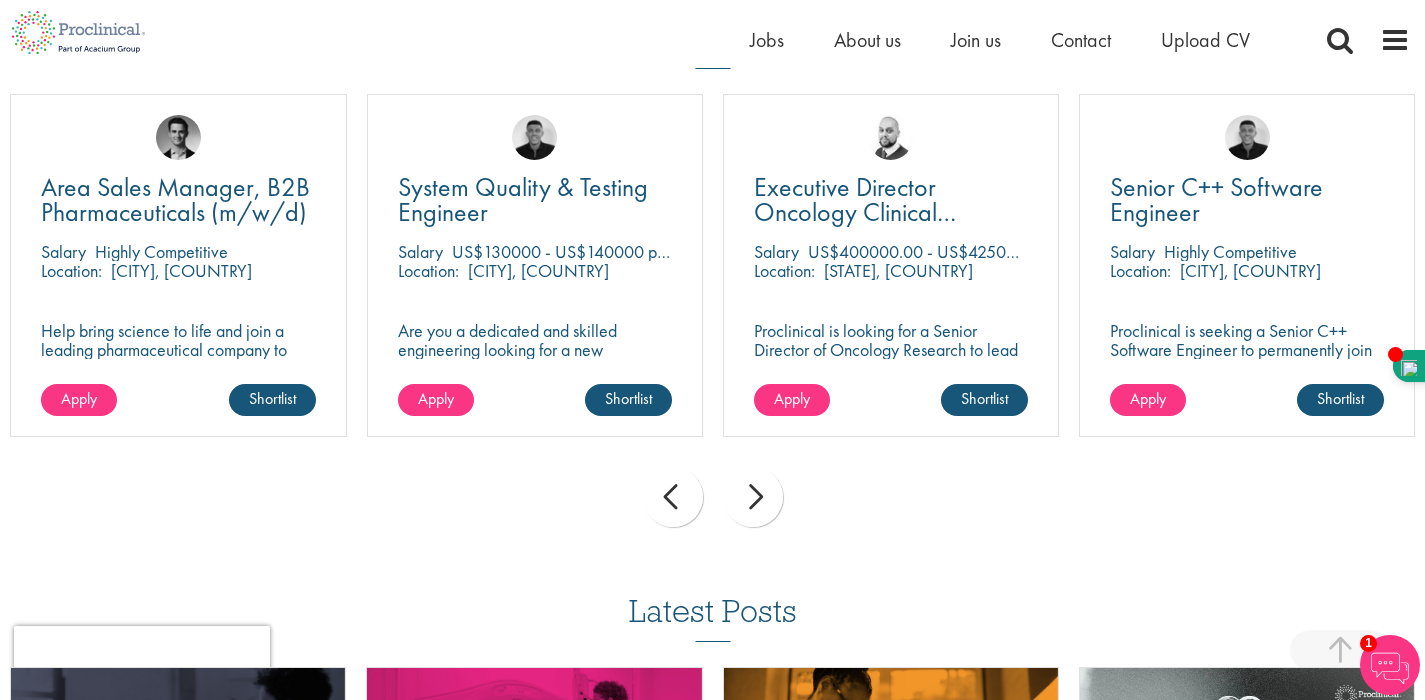 click on "next" at bounding box center [753, 497] 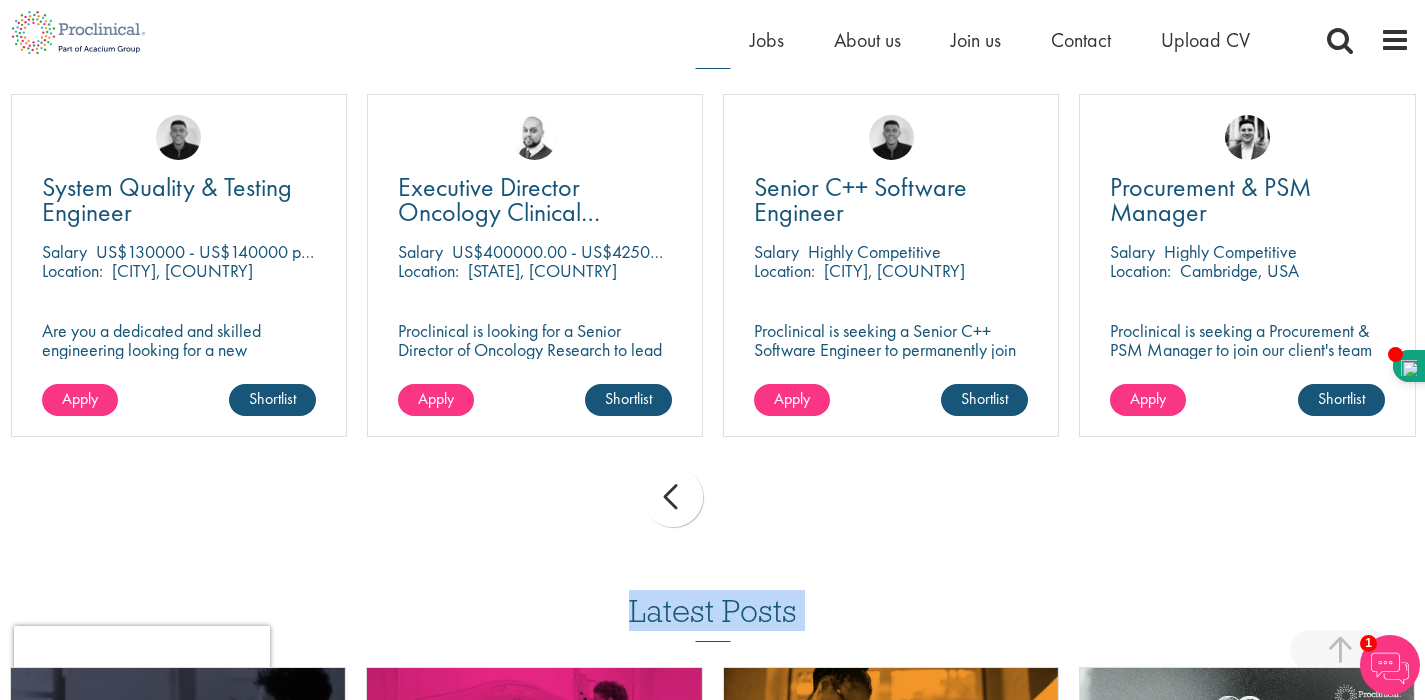 click on "prev next" at bounding box center [712, 500] 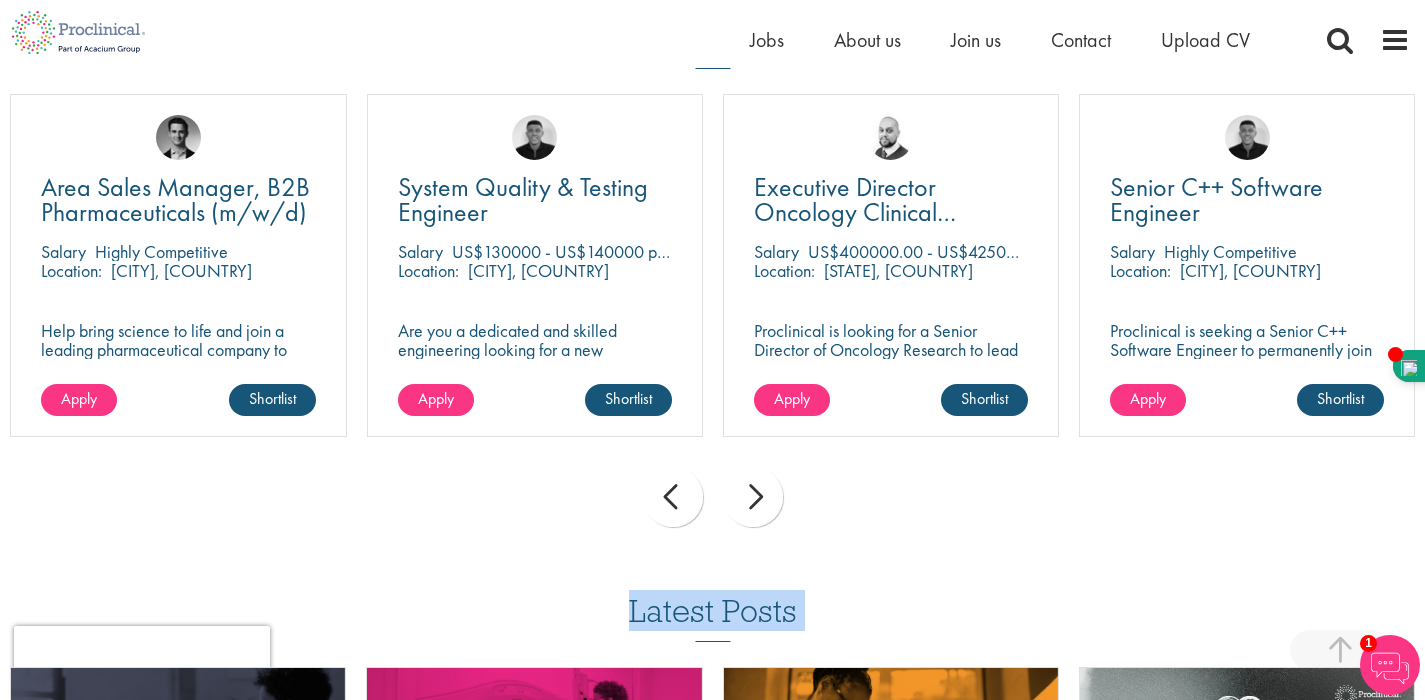 click on "prev" at bounding box center (673, 497) 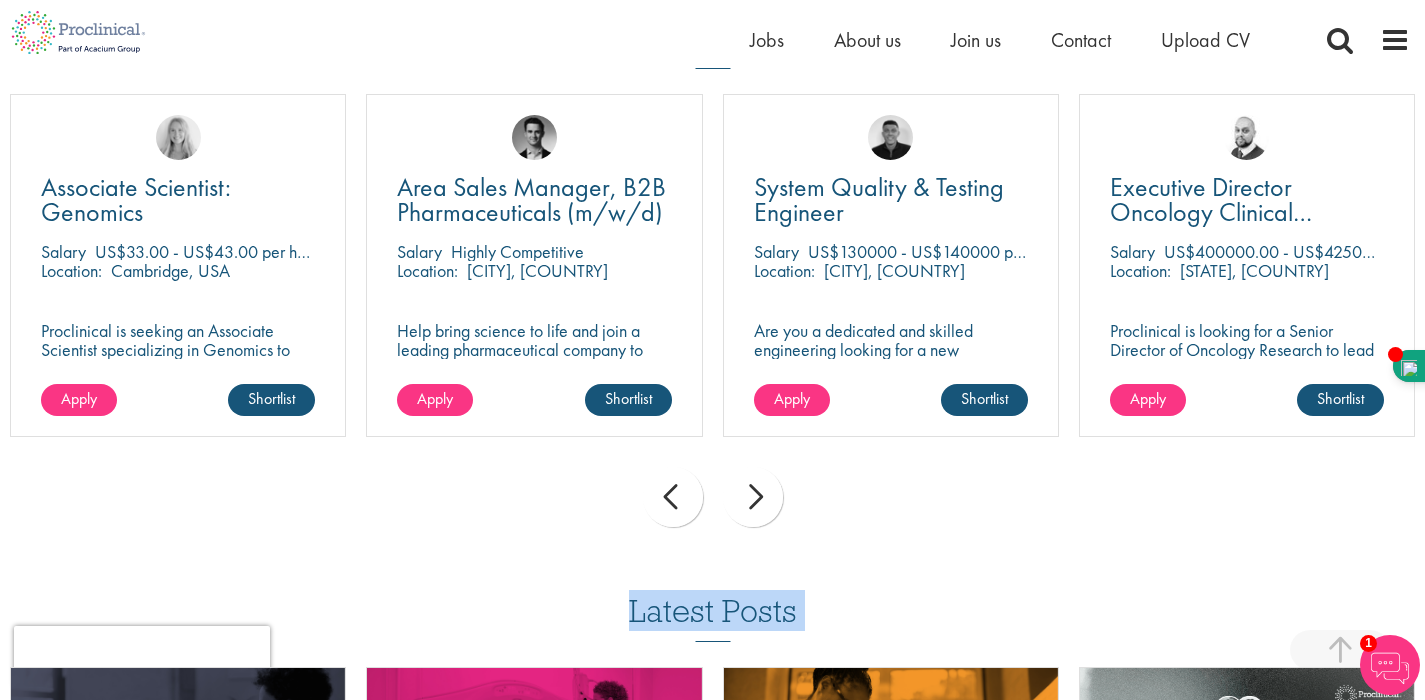 click on "prev" at bounding box center (673, 497) 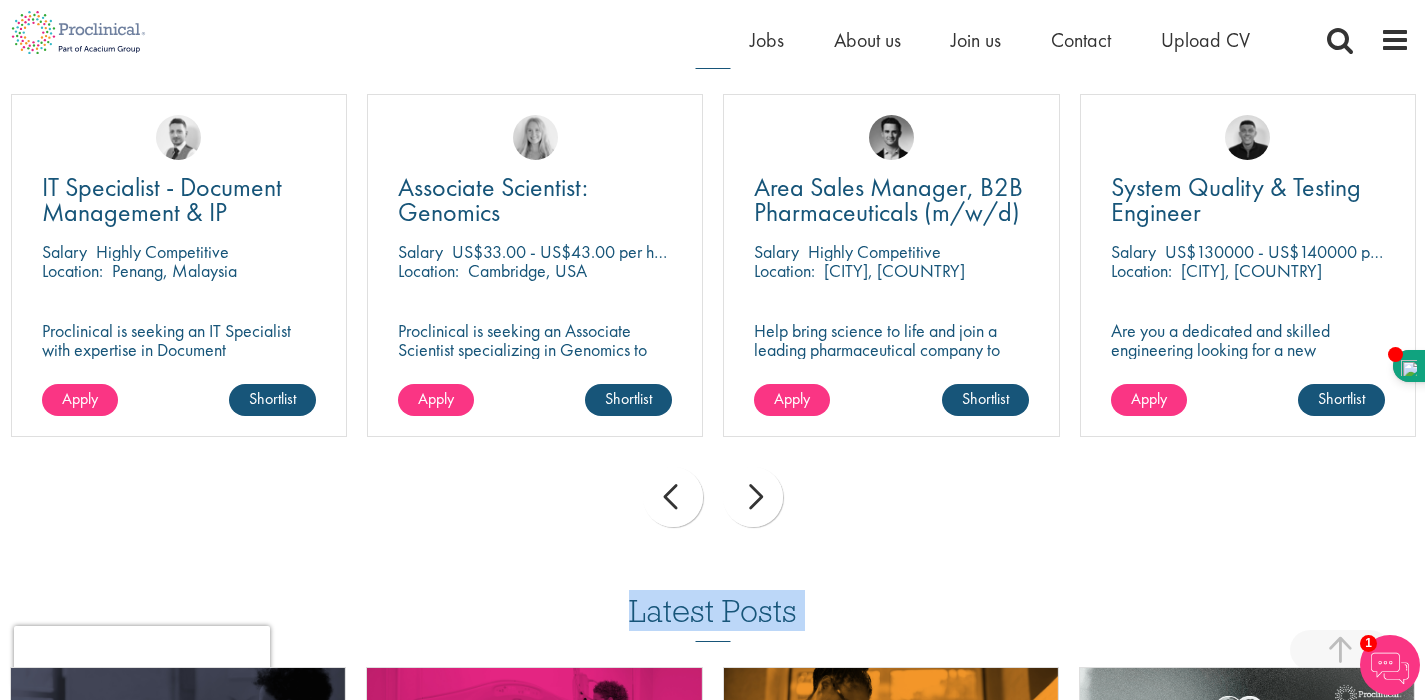 click on "prev" at bounding box center (673, 497) 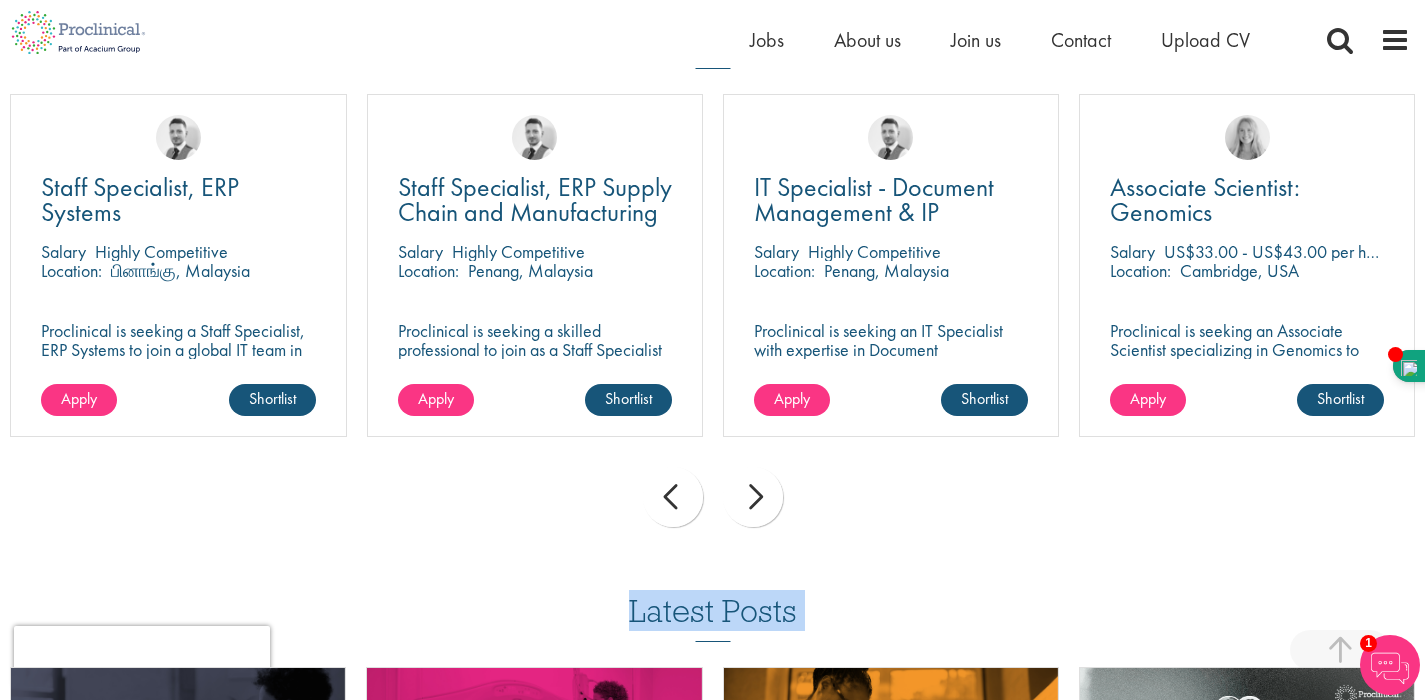 click on "prev" at bounding box center (673, 497) 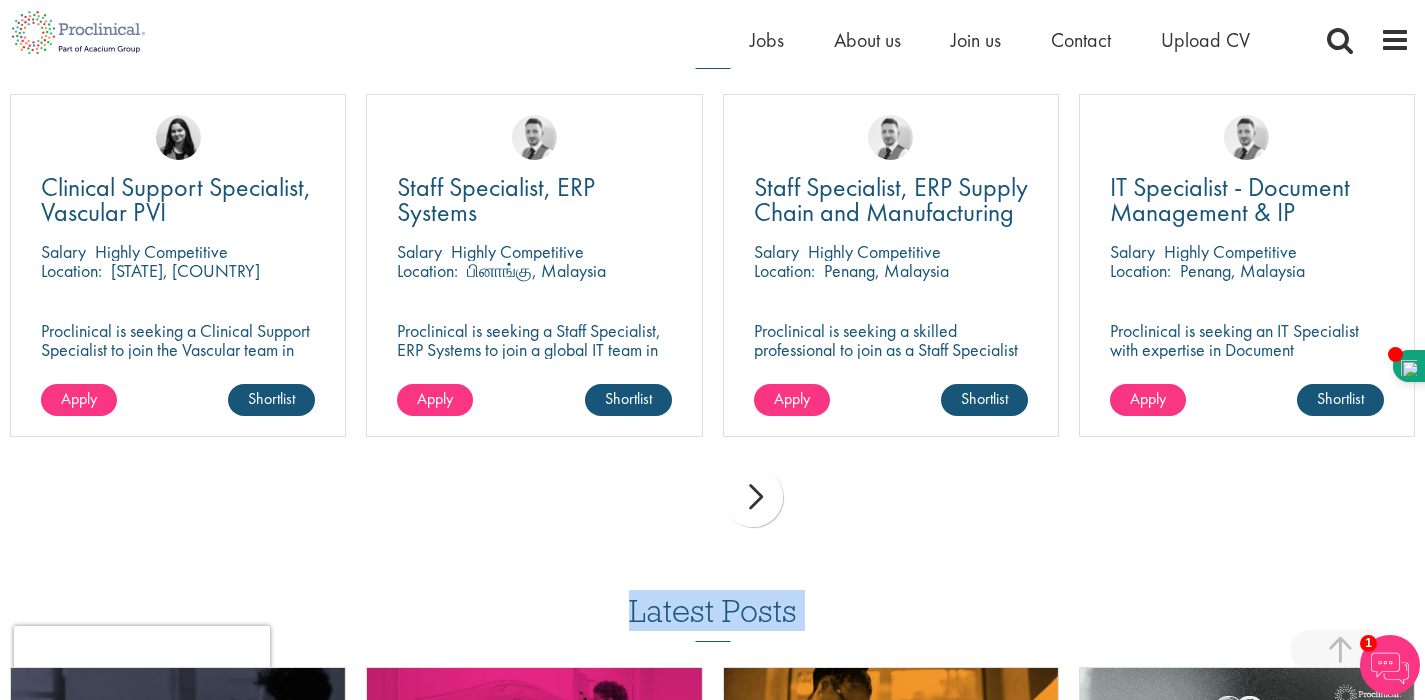 click on "prev next" at bounding box center (712, 500) 